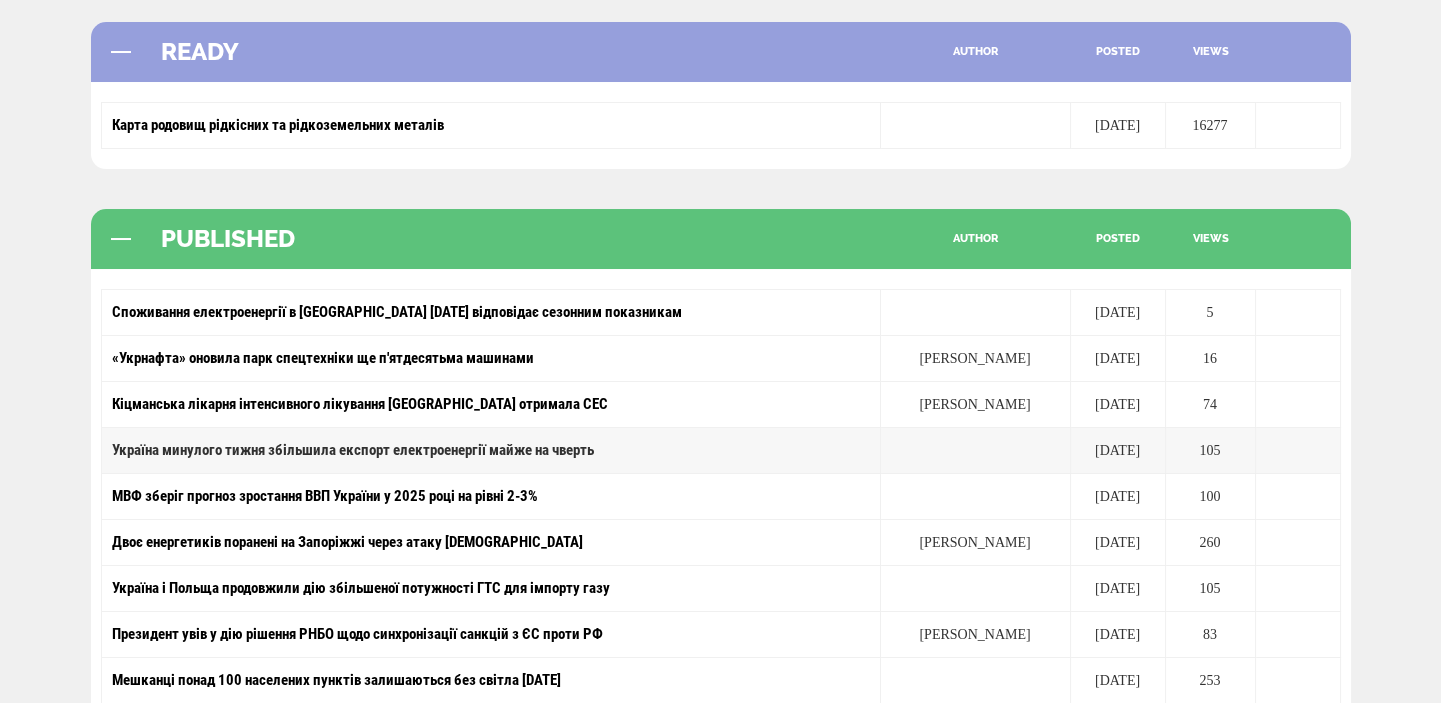 scroll, scrollTop: 211, scrollLeft: 0, axis: vertical 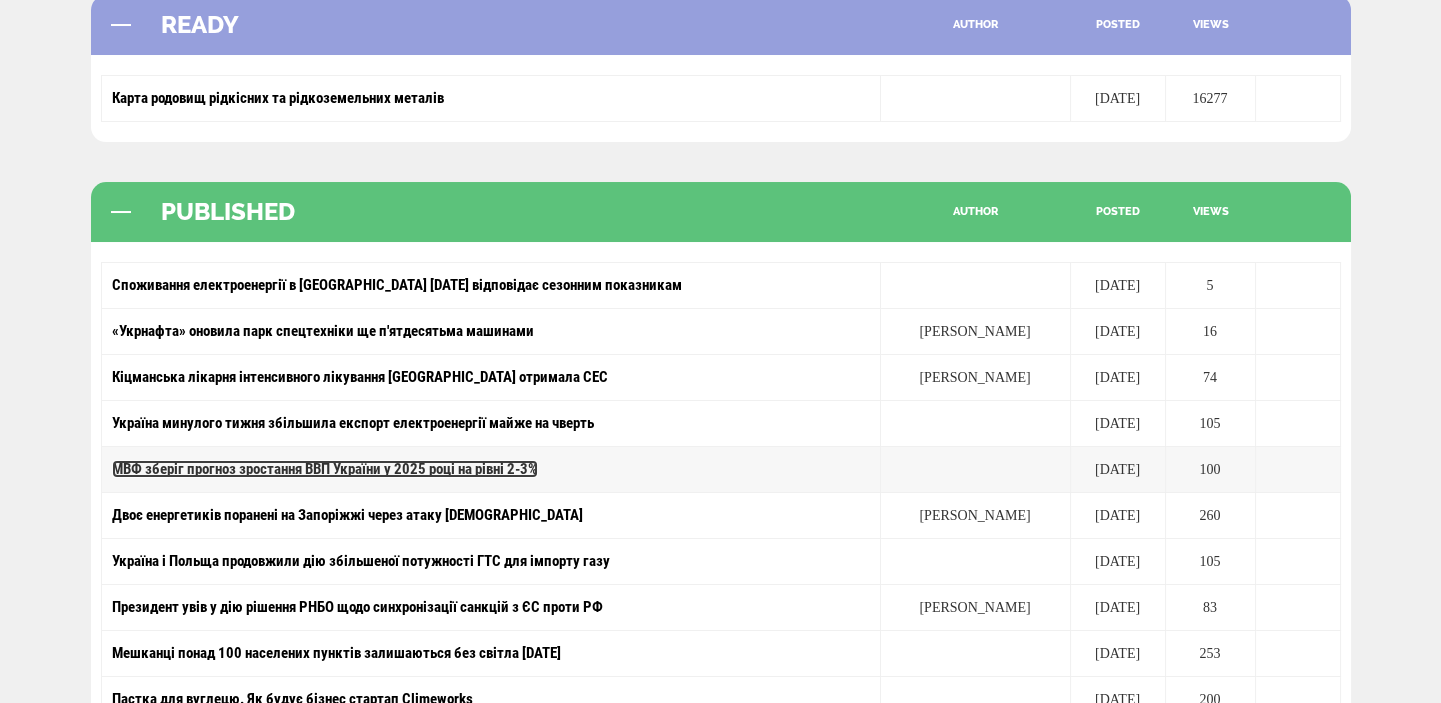 click on "МВФ зберіг прогноз зростання ВВП України у 2025 році на рівні 2-3%" at bounding box center [325, 469] 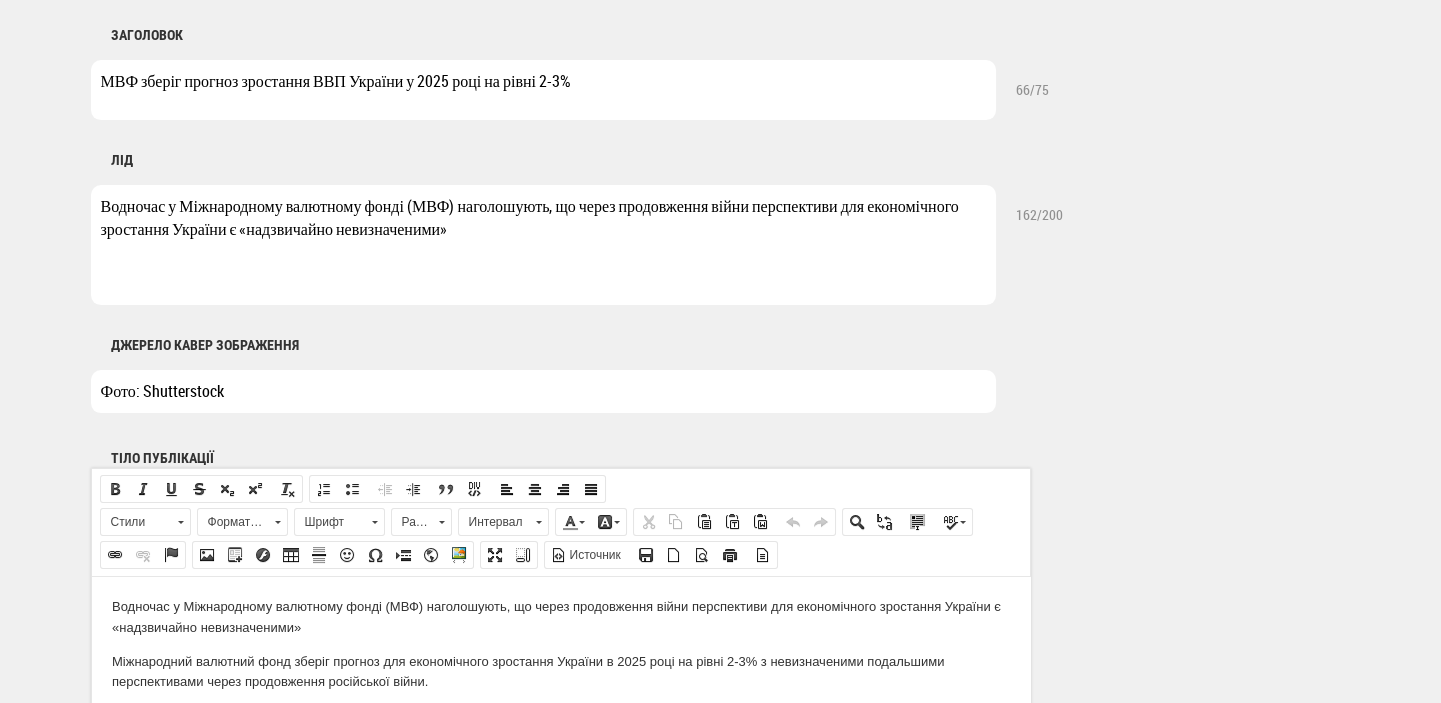 scroll, scrollTop: 1060, scrollLeft: 0, axis: vertical 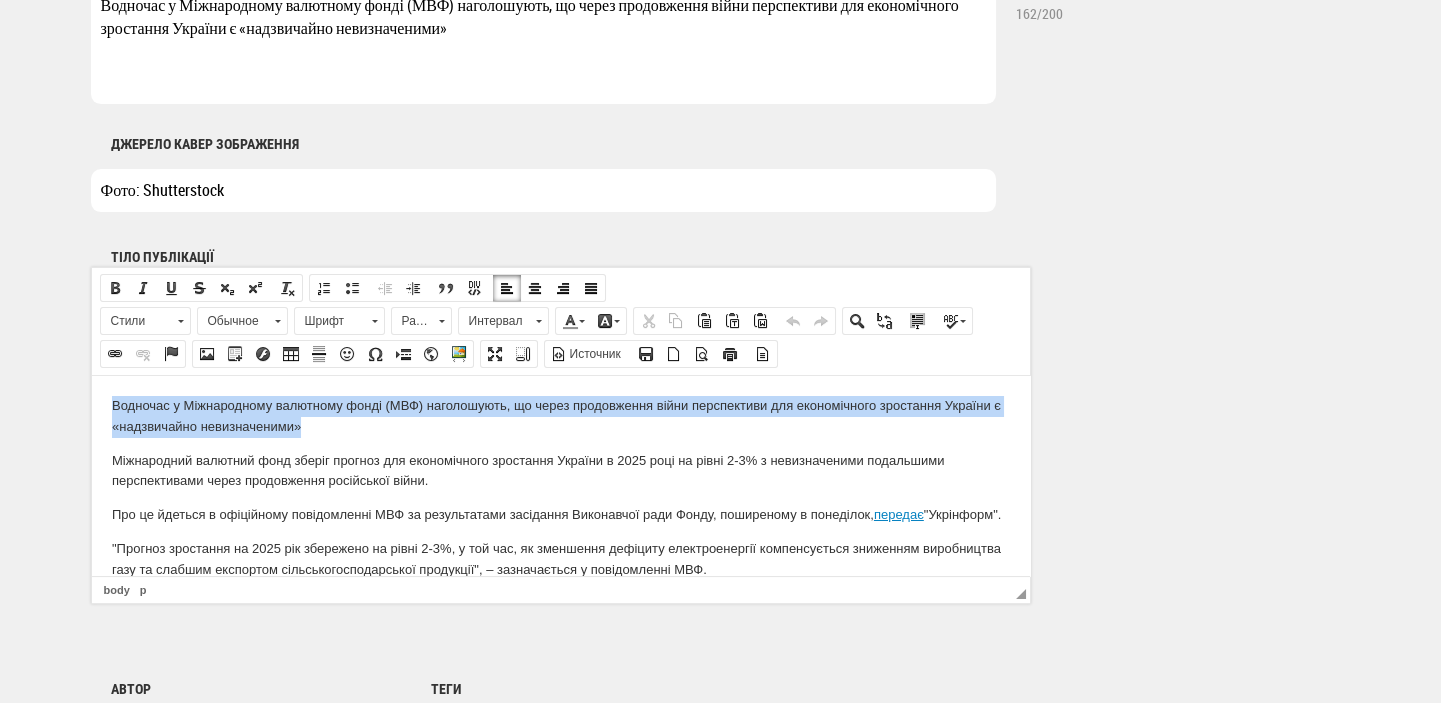 drag, startPoint x: 112, startPoint y: 404, endPoint x: 334, endPoint y: 434, distance: 224.01785 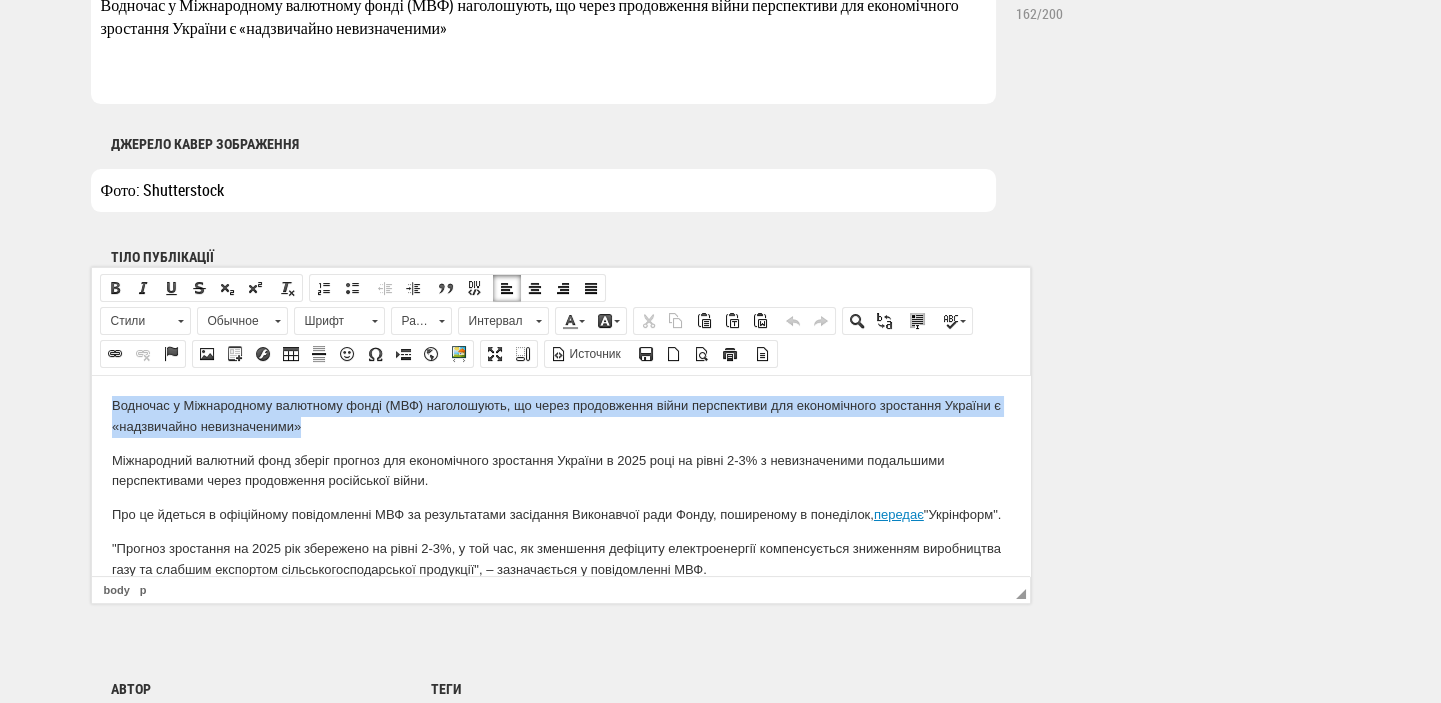 click on "Водночас у Міжнародному валютному фонді (МВФ) наголошують, що через продовження війни перспективи для економічного зростання України є «надзвичайно невизначеними»" at bounding box center (560, 416) 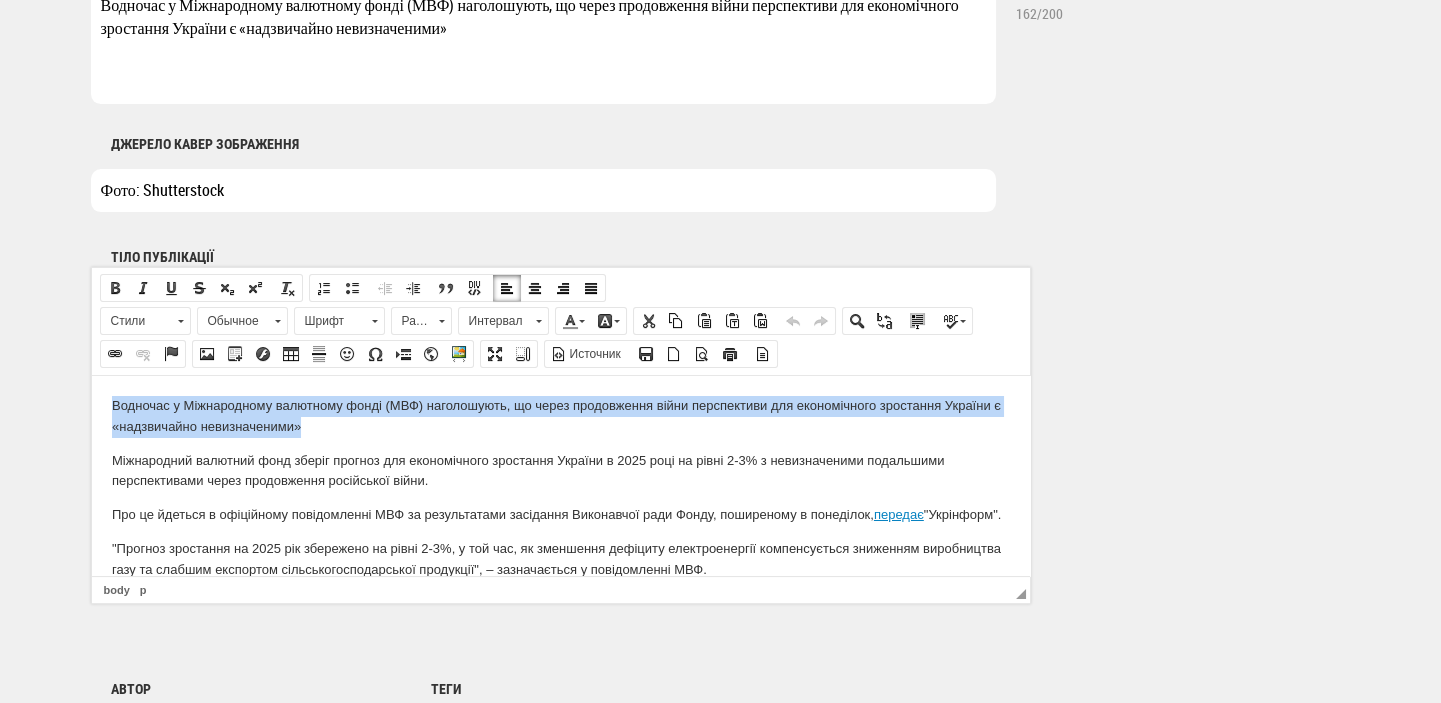 type 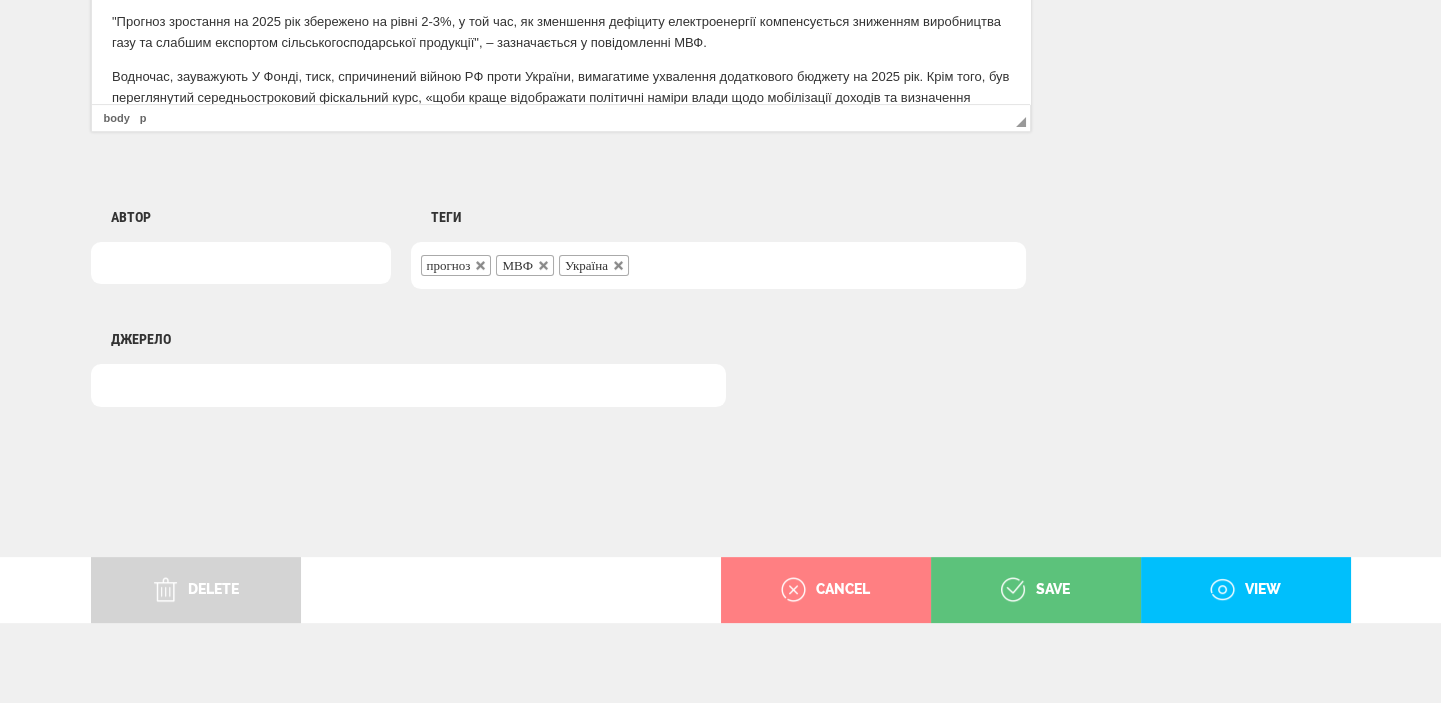scroll, scrollTop: 1564, scrollLeft: 0, axis: vertical 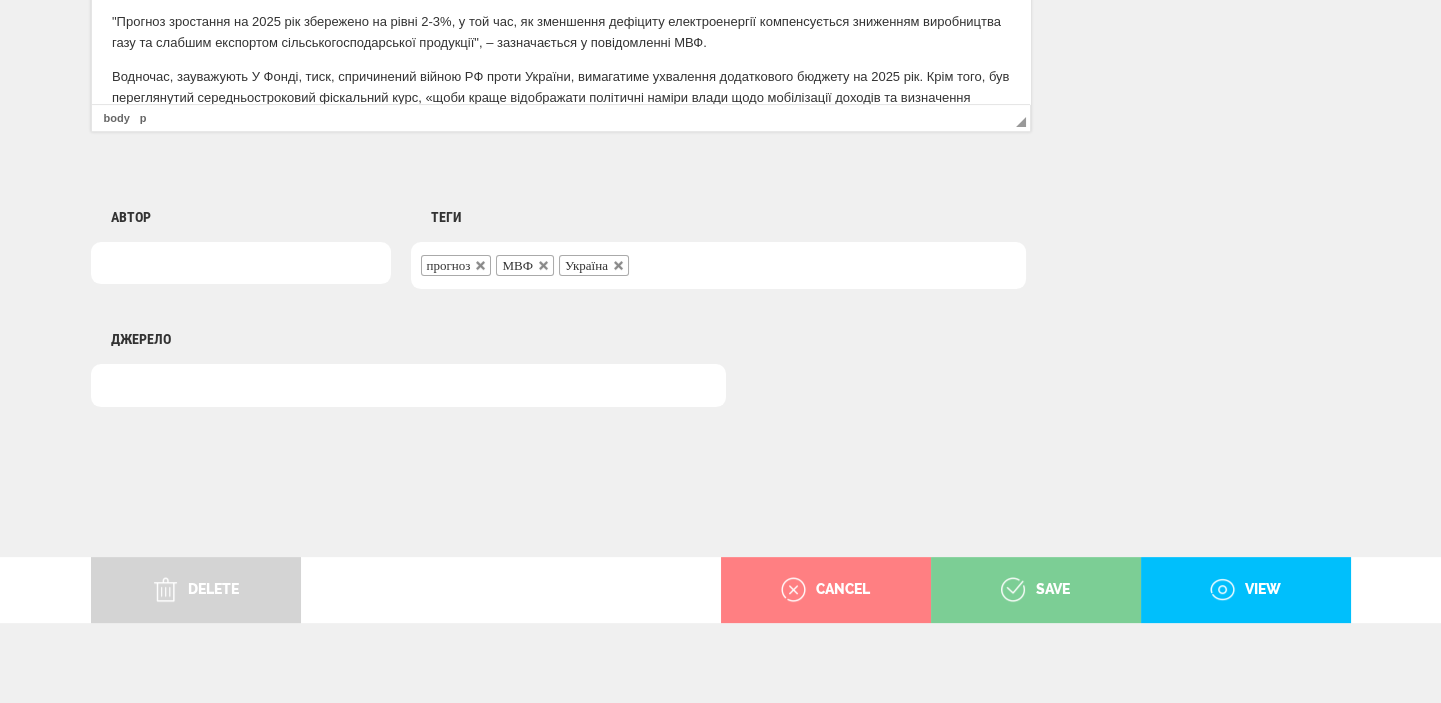 click on "save" at bounding box center (1035, 590) 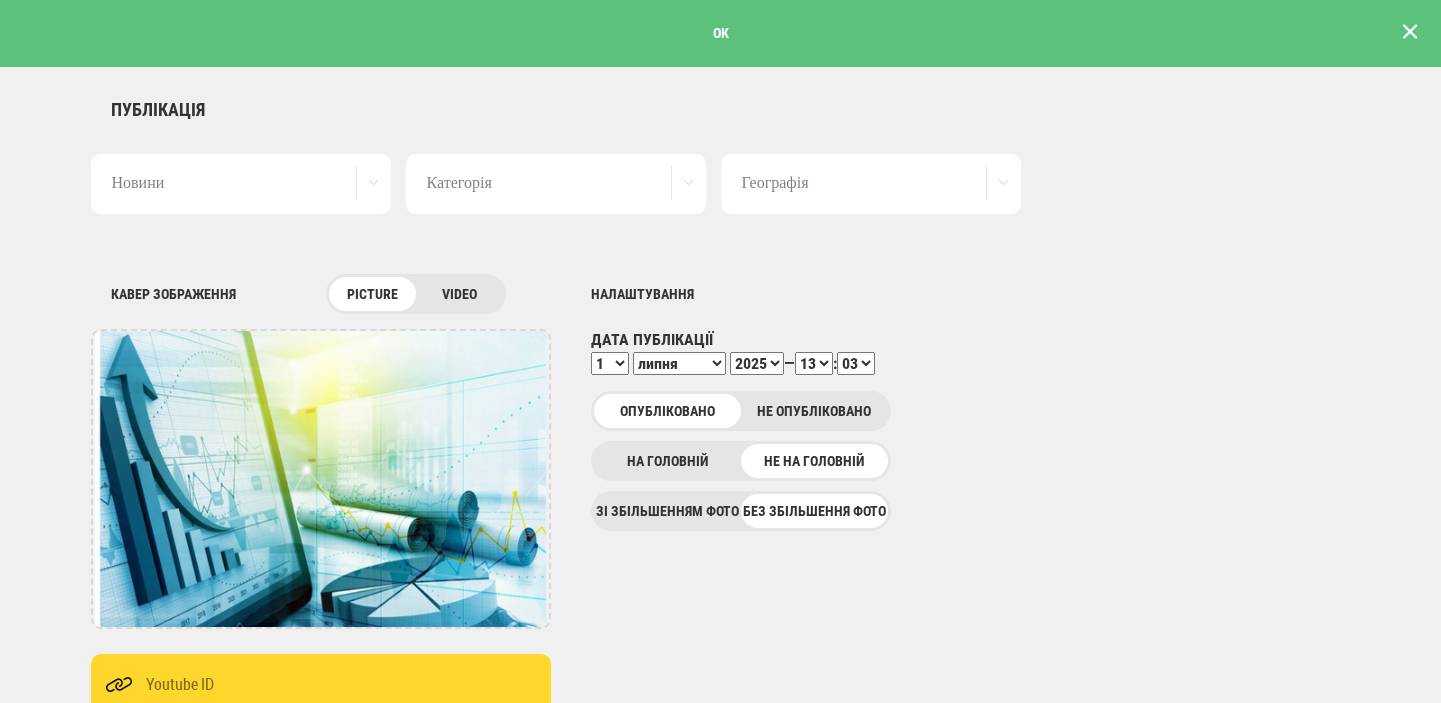 scroll, scrollTop: 0, scrollLeft: 0, axis: both 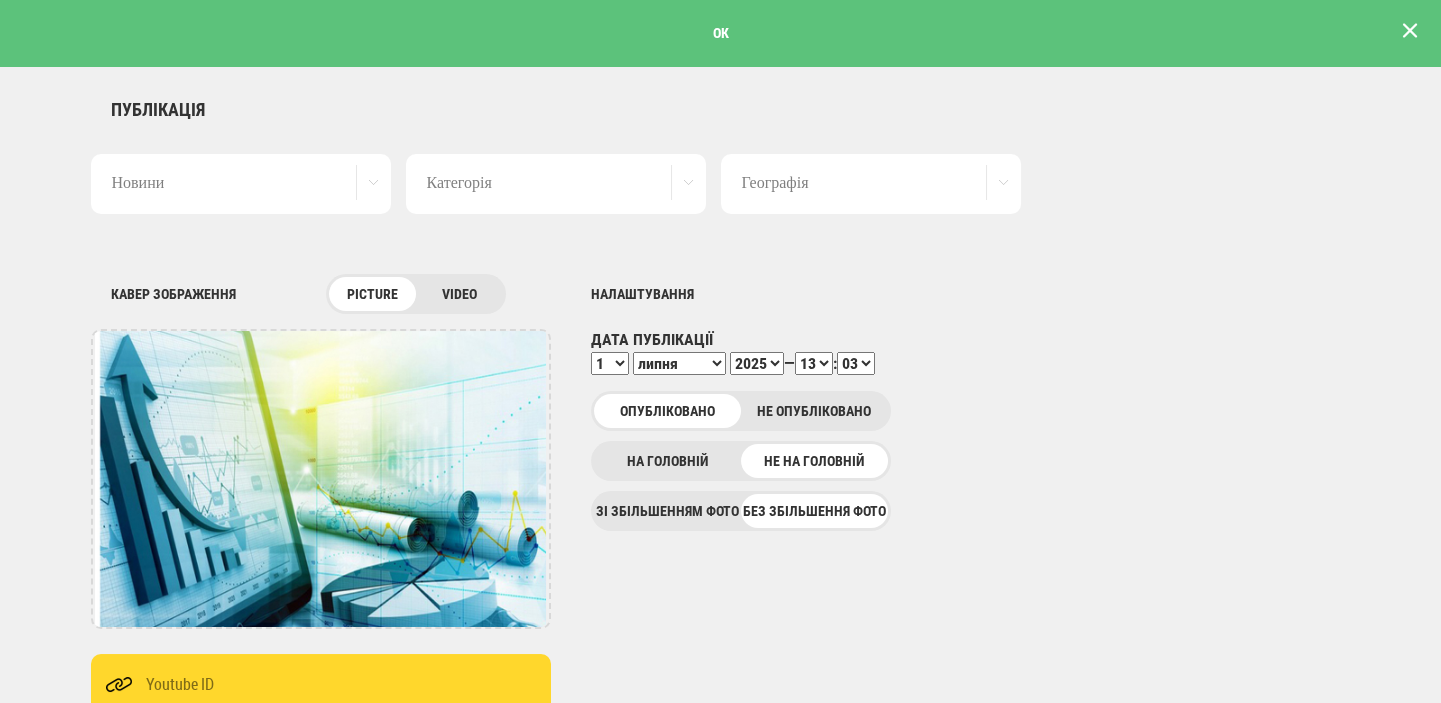 click at bounding box center (1410, 31) 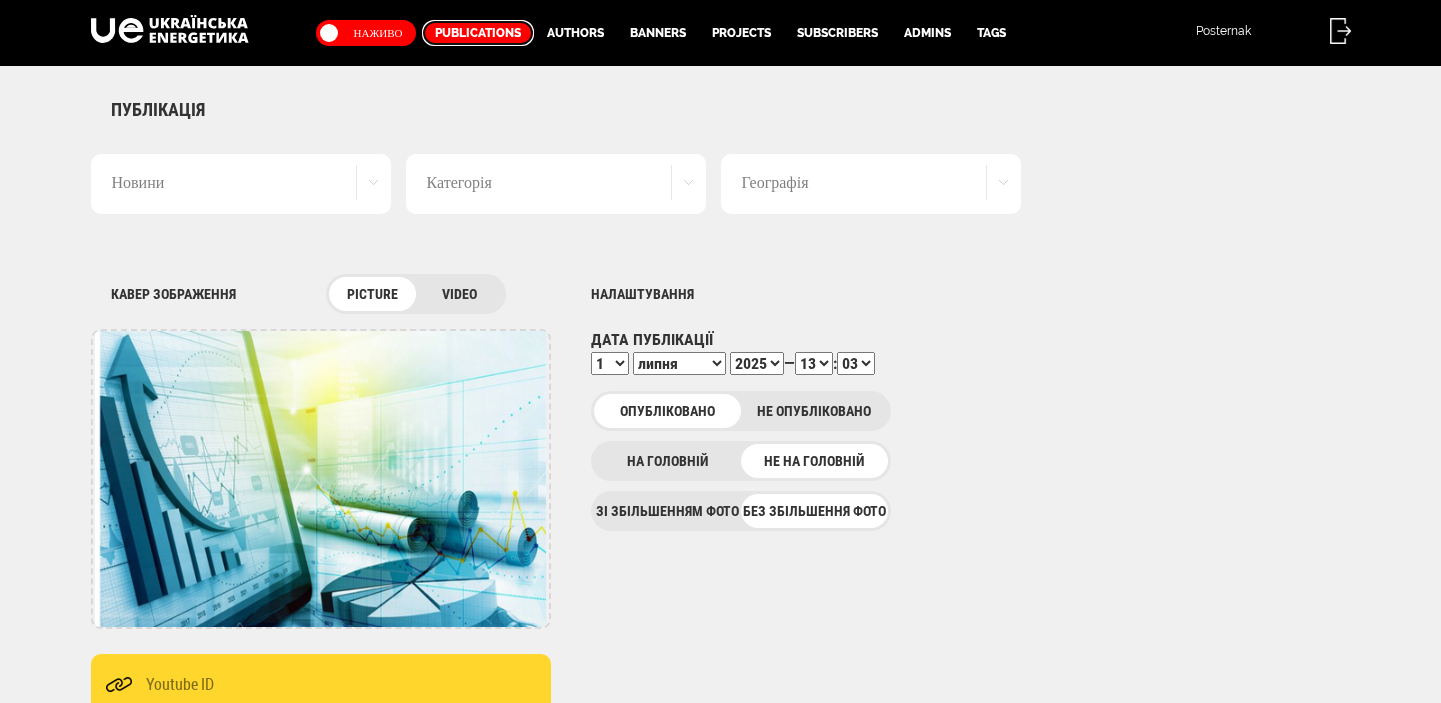 click on "Publications" at bounding box center (478, 33) 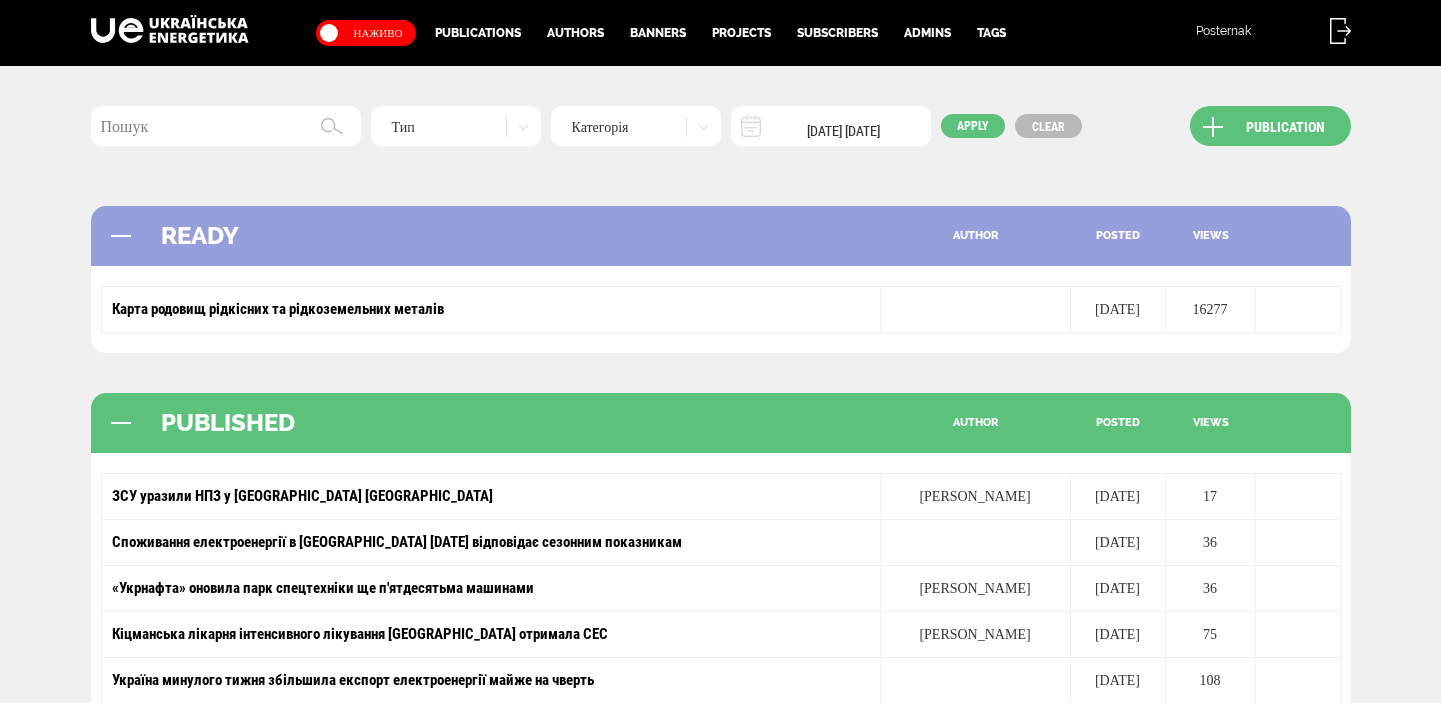 scroll, scrollTop: 0, scrollLeft: 0, axis: both 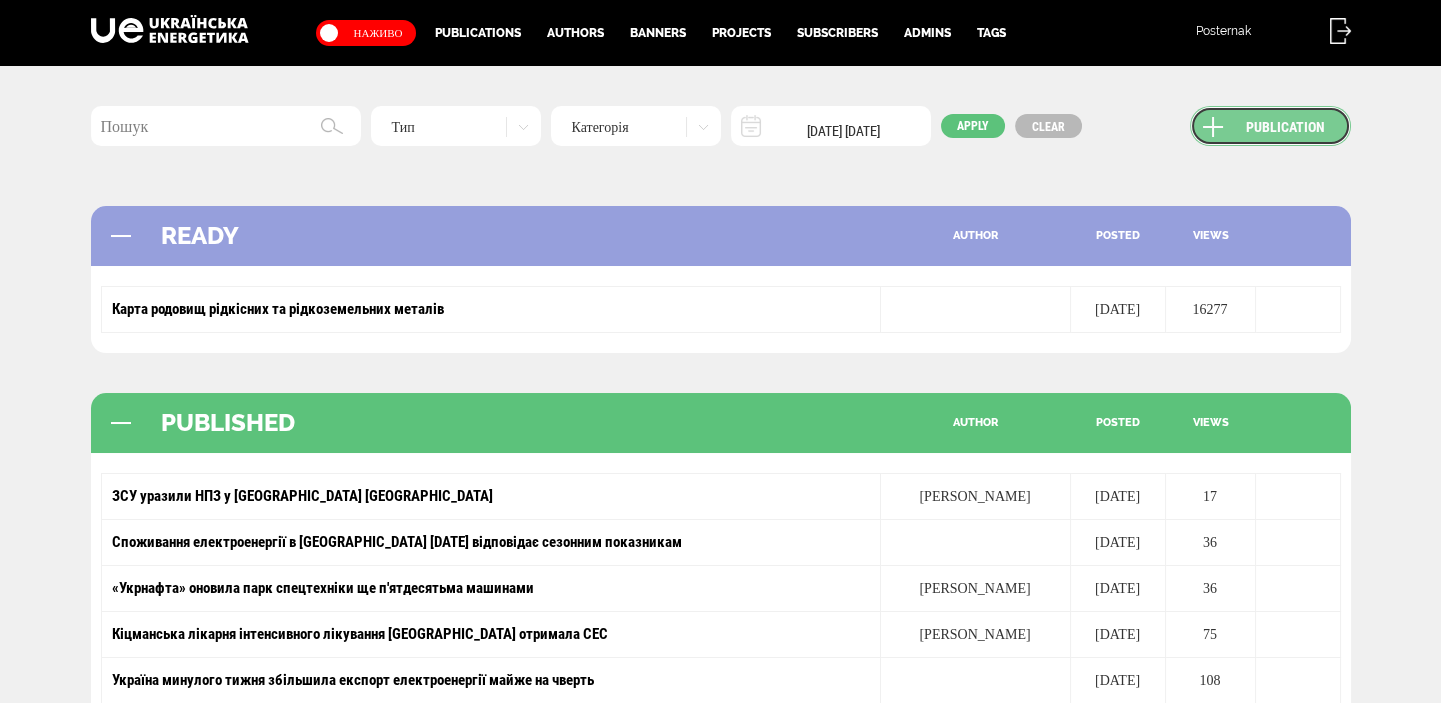 click on "Publication" at bounding box center (1270, 126) 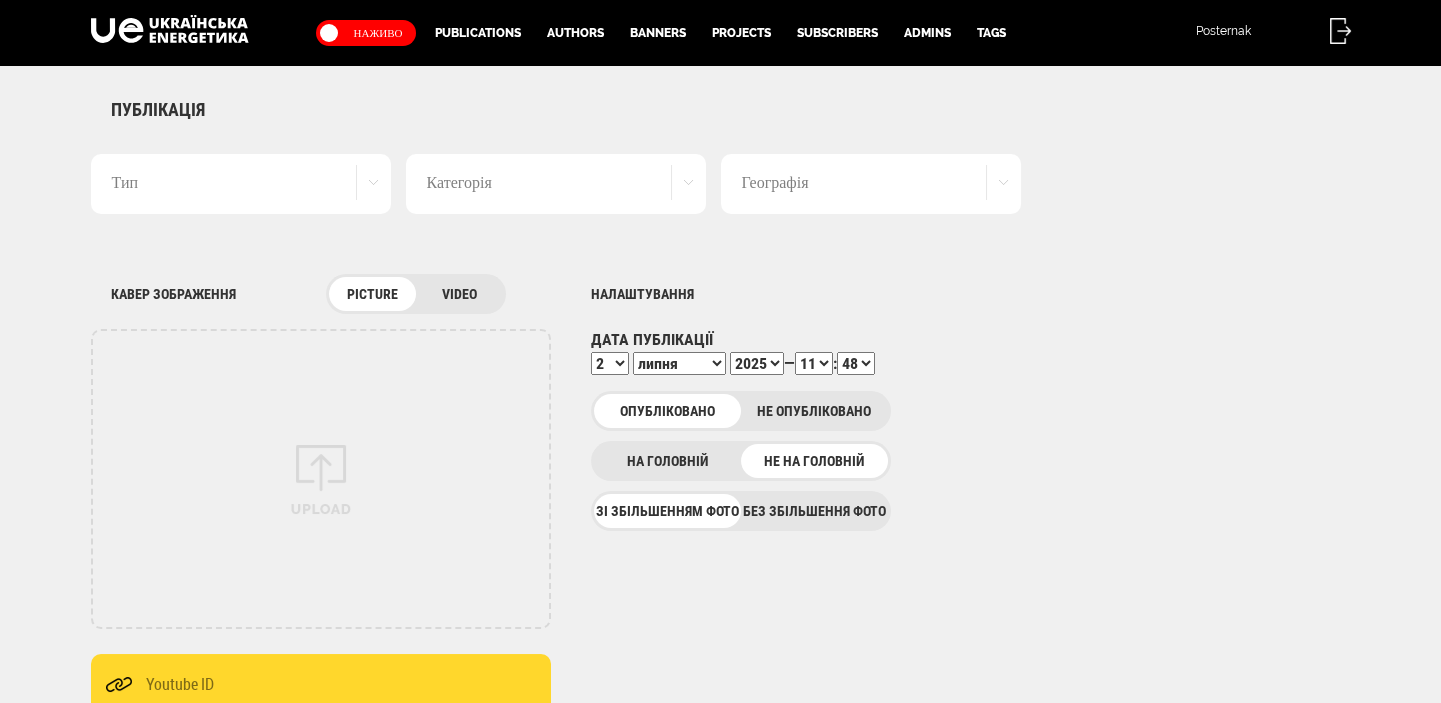 scroll, scrollTop: 0, scrollLeft: 0, axis: both 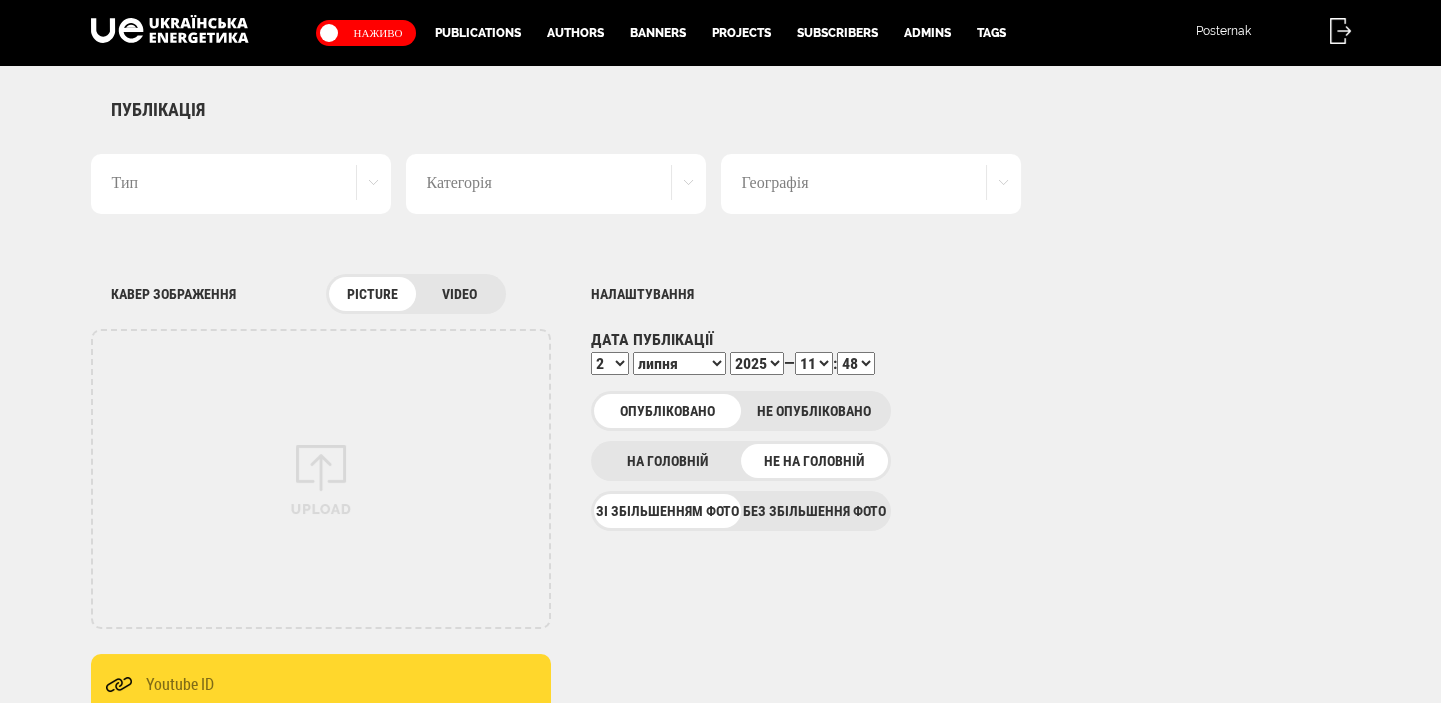 click on "Без збільшення фото" at bounding box center (814, 511) 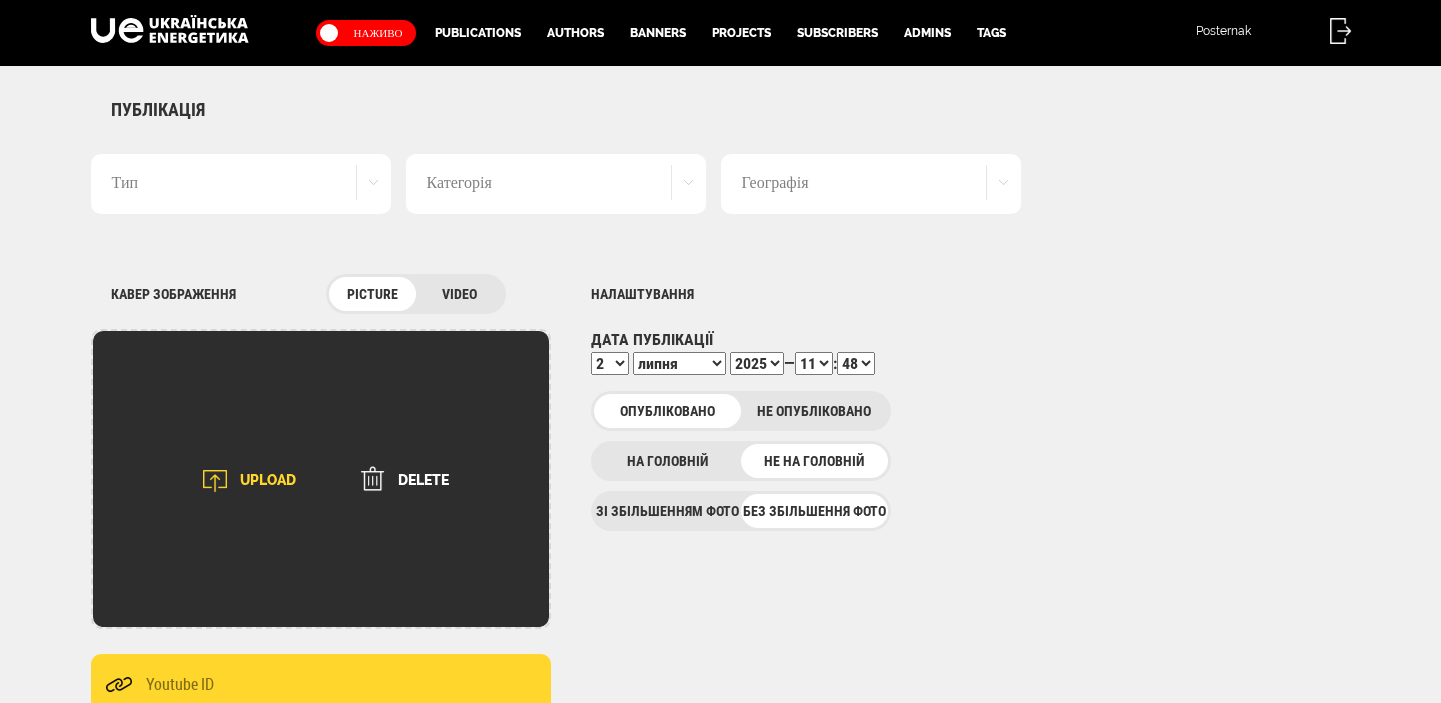 click on "UPLOAD" at bounding box center (243, 481) 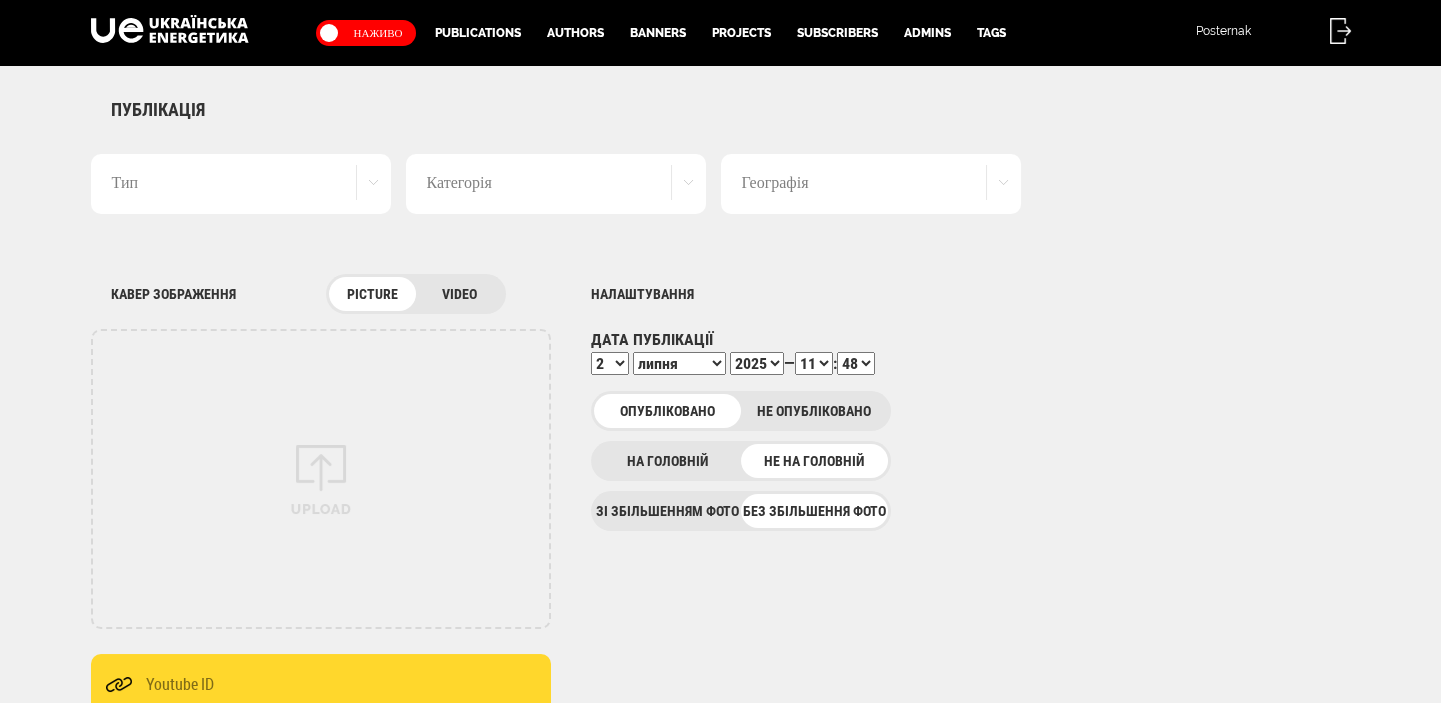 click on "Тип" at bounding box center (241, 184) 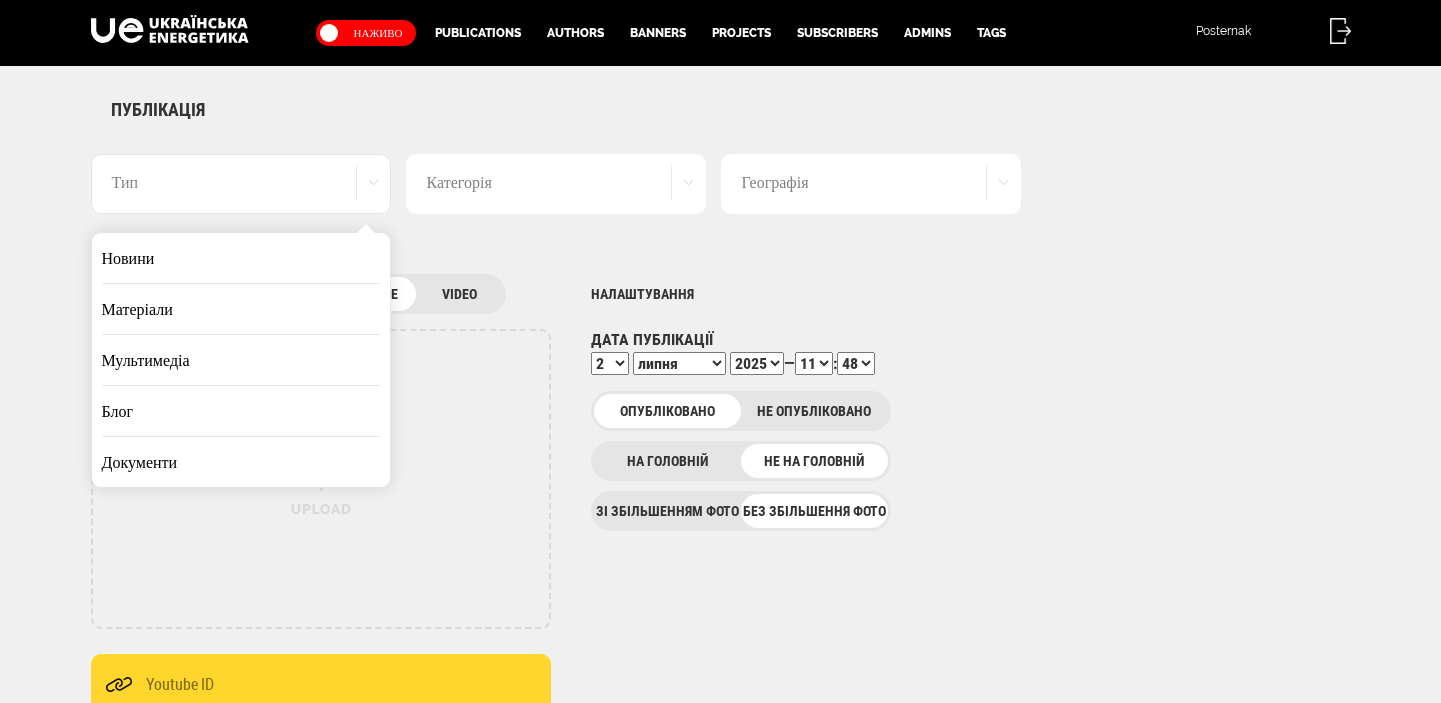 click on "Новини" at bounding box center (241, 258) 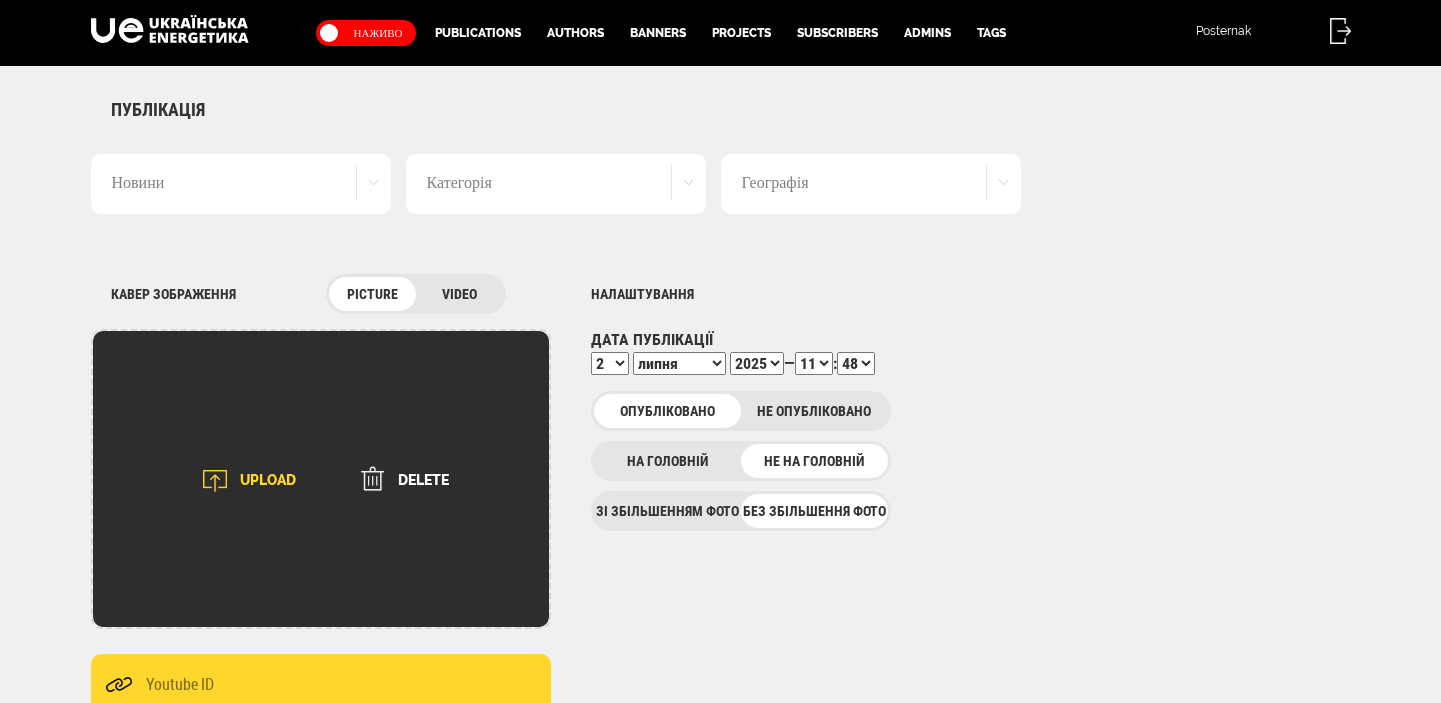 click on "UPLOAD" at bounding box center [243, 481] 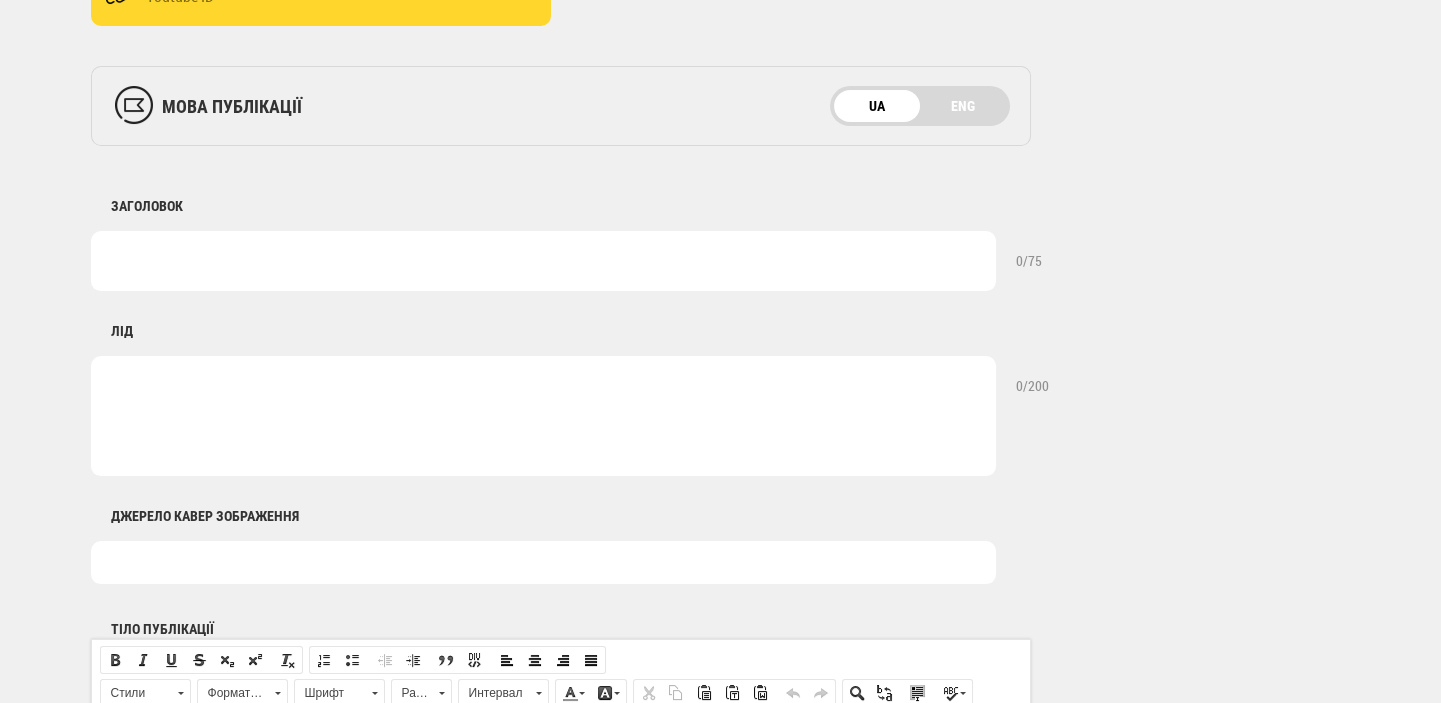 scroll, scrollTop: 848, scrollLeft: 0, axis: vertical 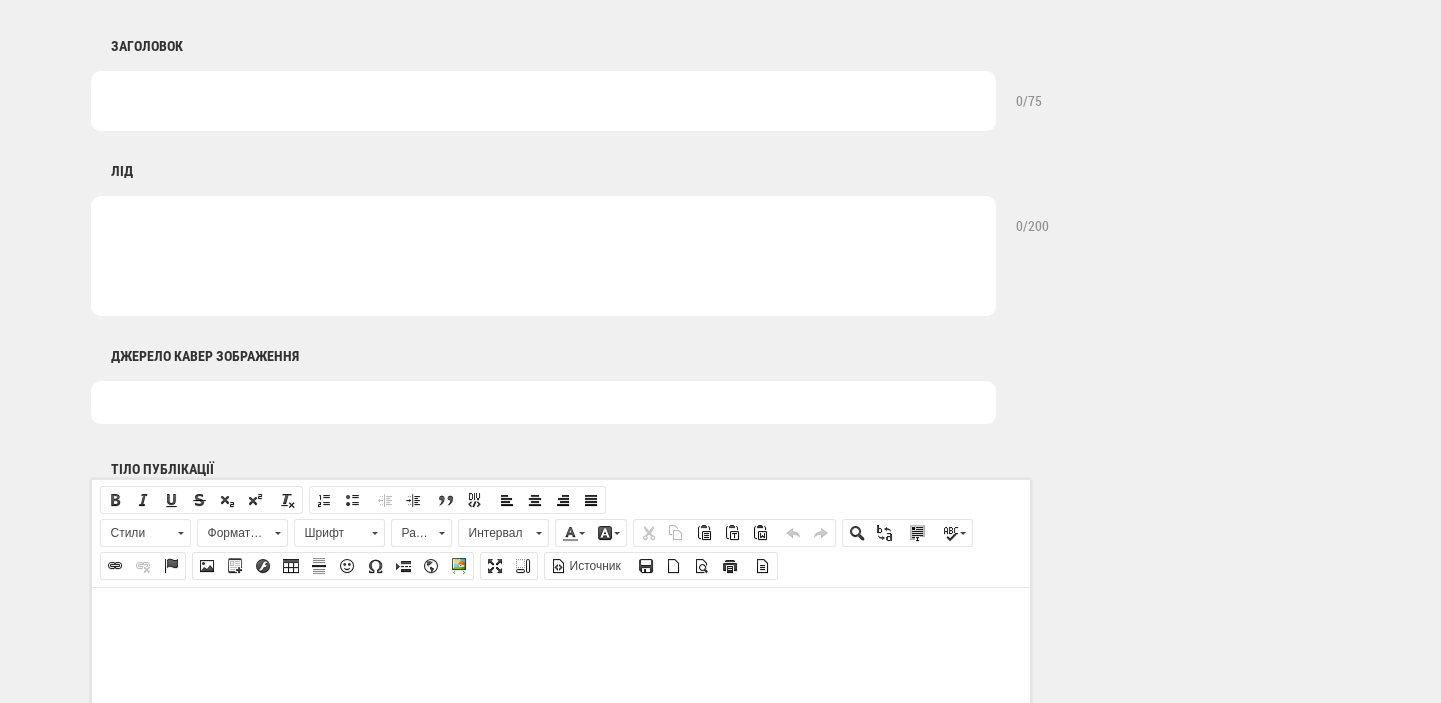 click at bounding box center (543, 402) 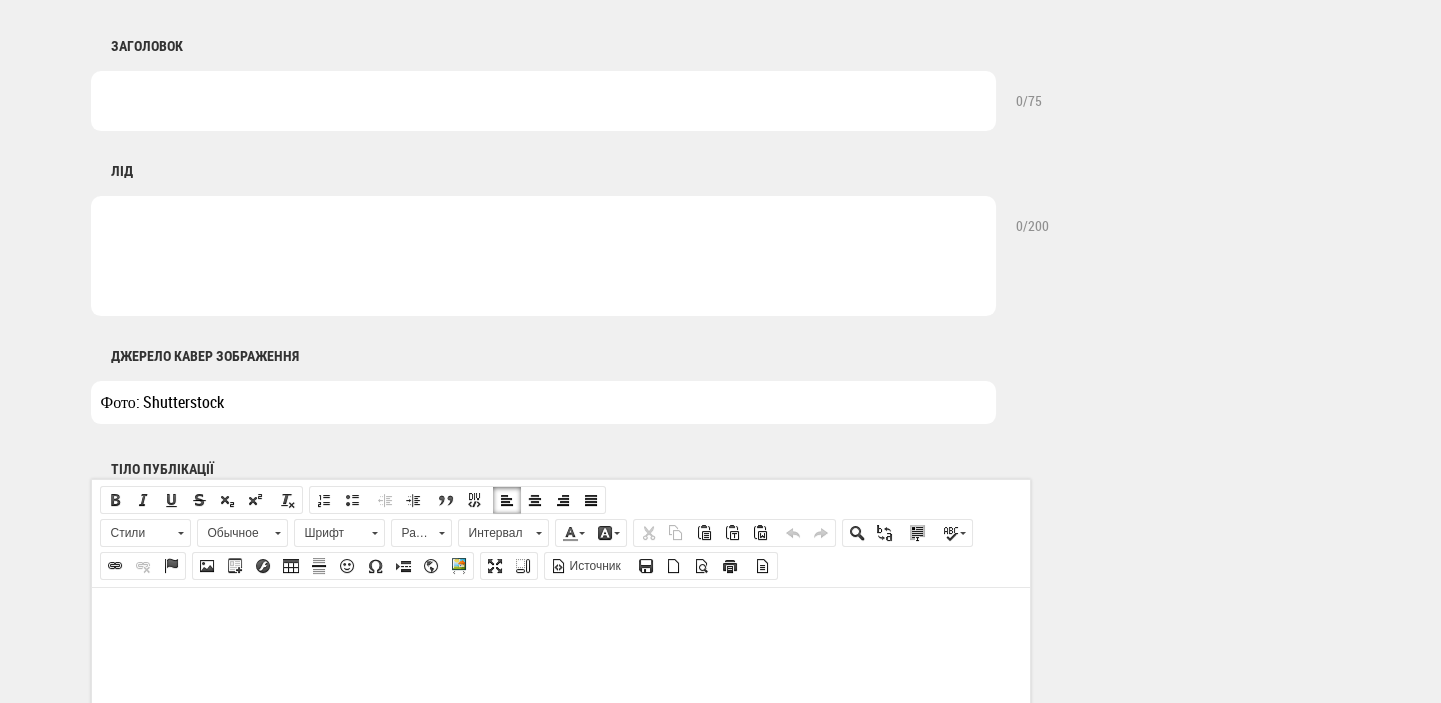 click at bounding box center [560, 617] 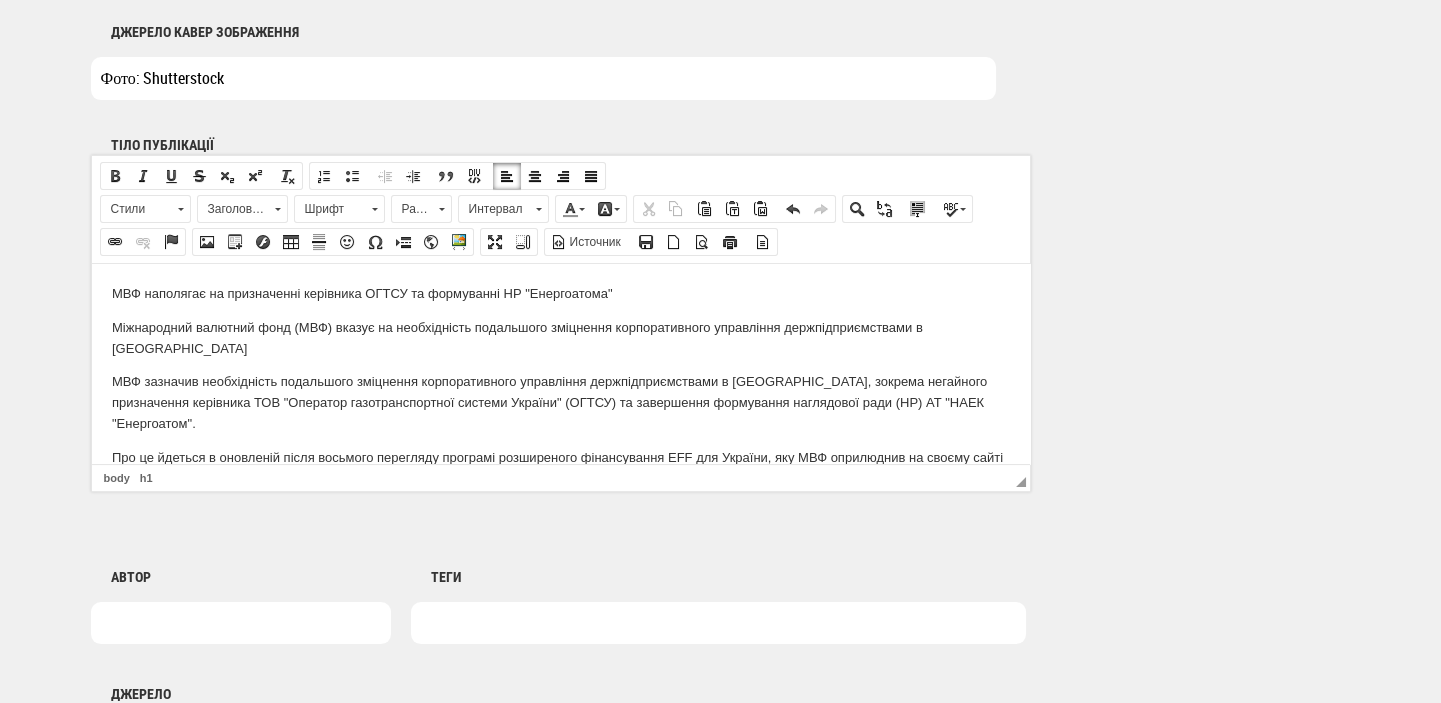 scroll, scrollTop: 1177, scrollLeft: 0, axis: vertical 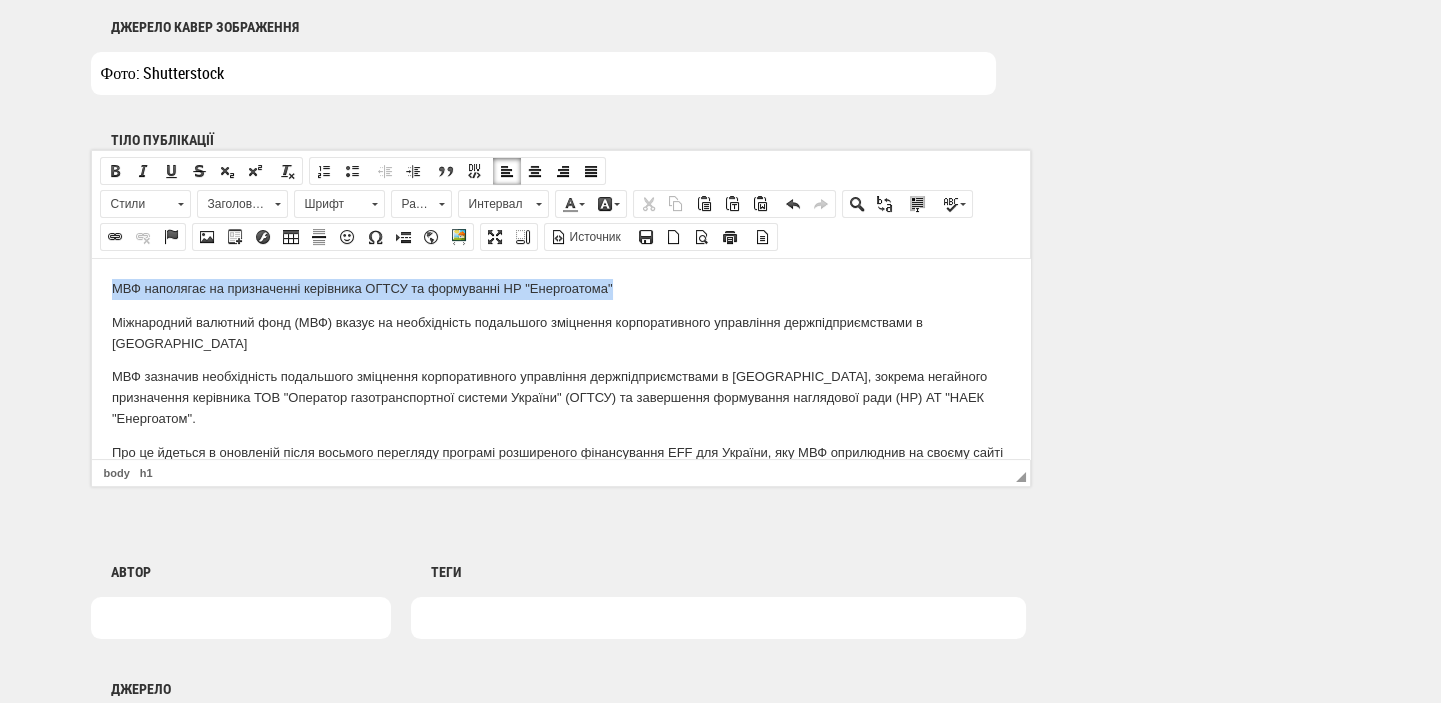 drag, startPoint x: 619, startPoint y: 280, endPoint x: 93, endPoint y: 272, distance: 526.06085 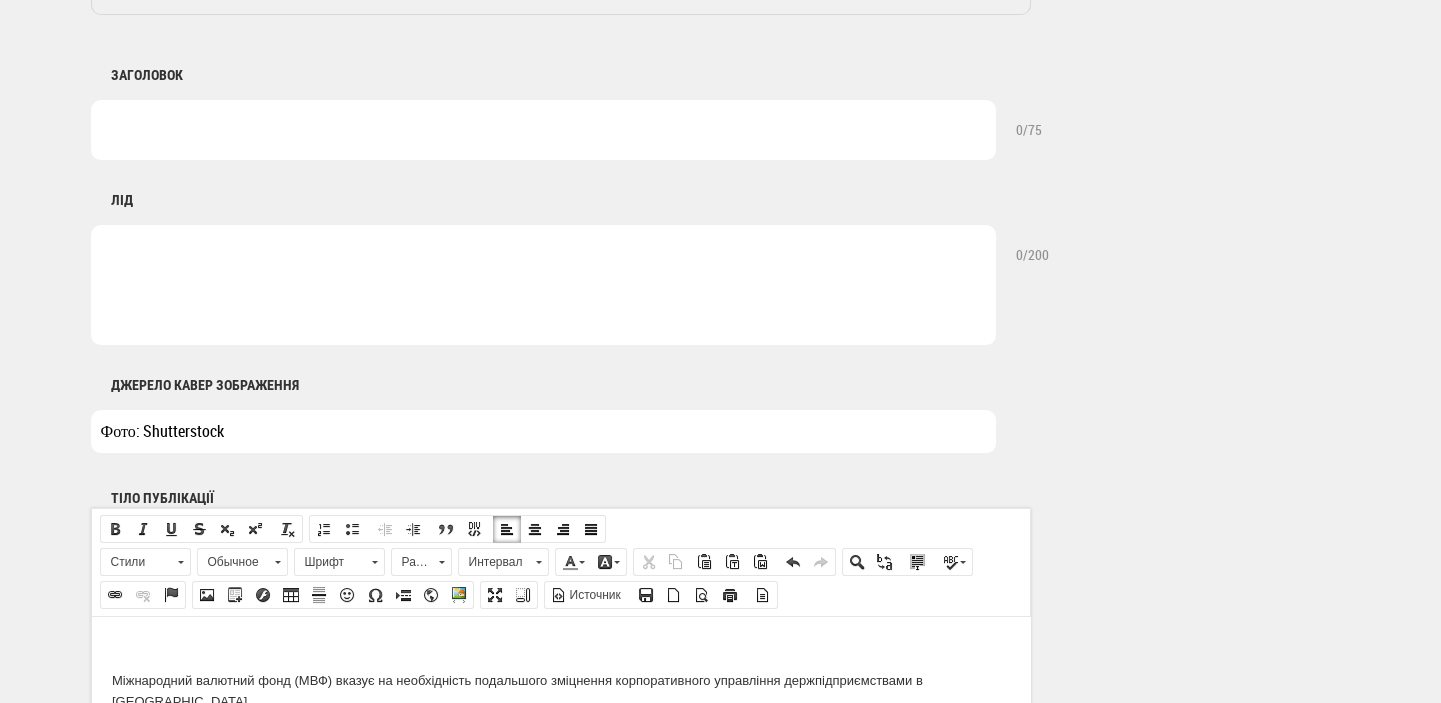 scroll, scrollTop: 752, scrollLeft: 0, axis: vertical 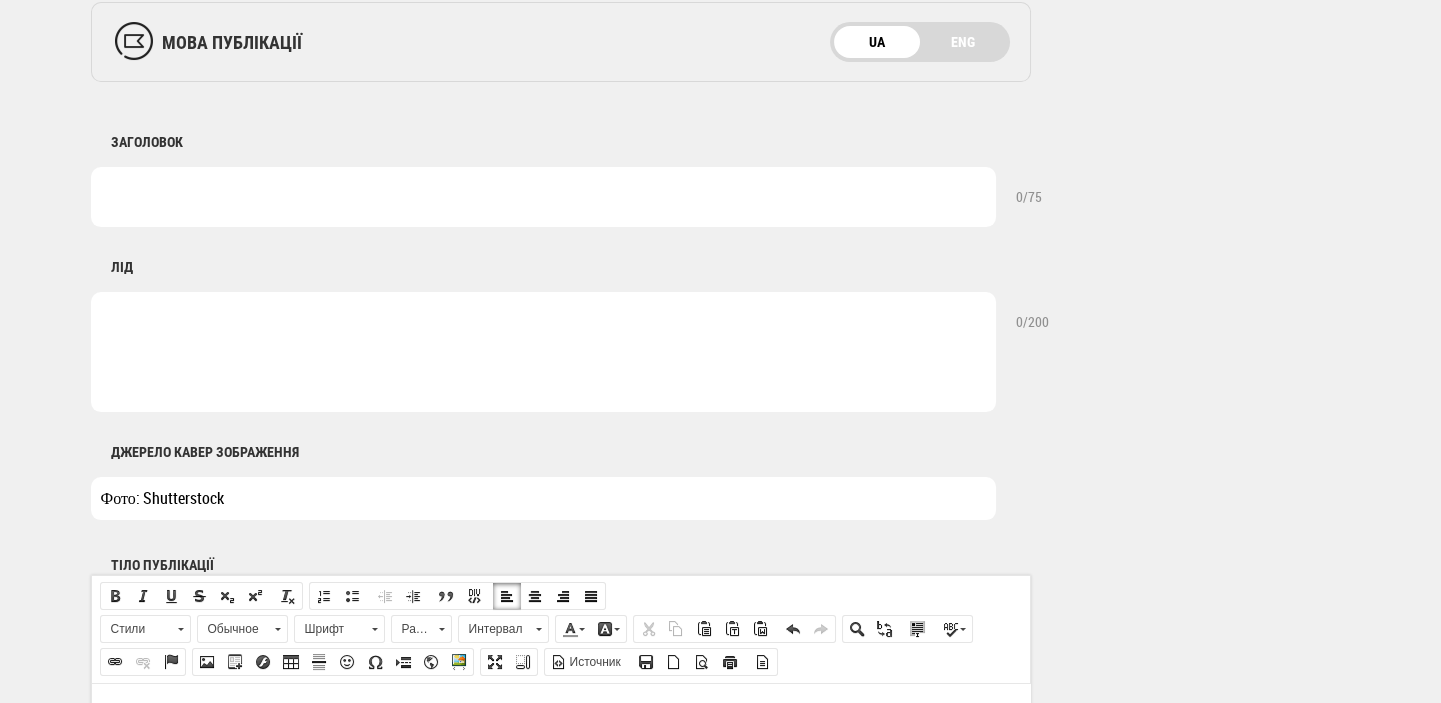click at bounding box center (543, 197) 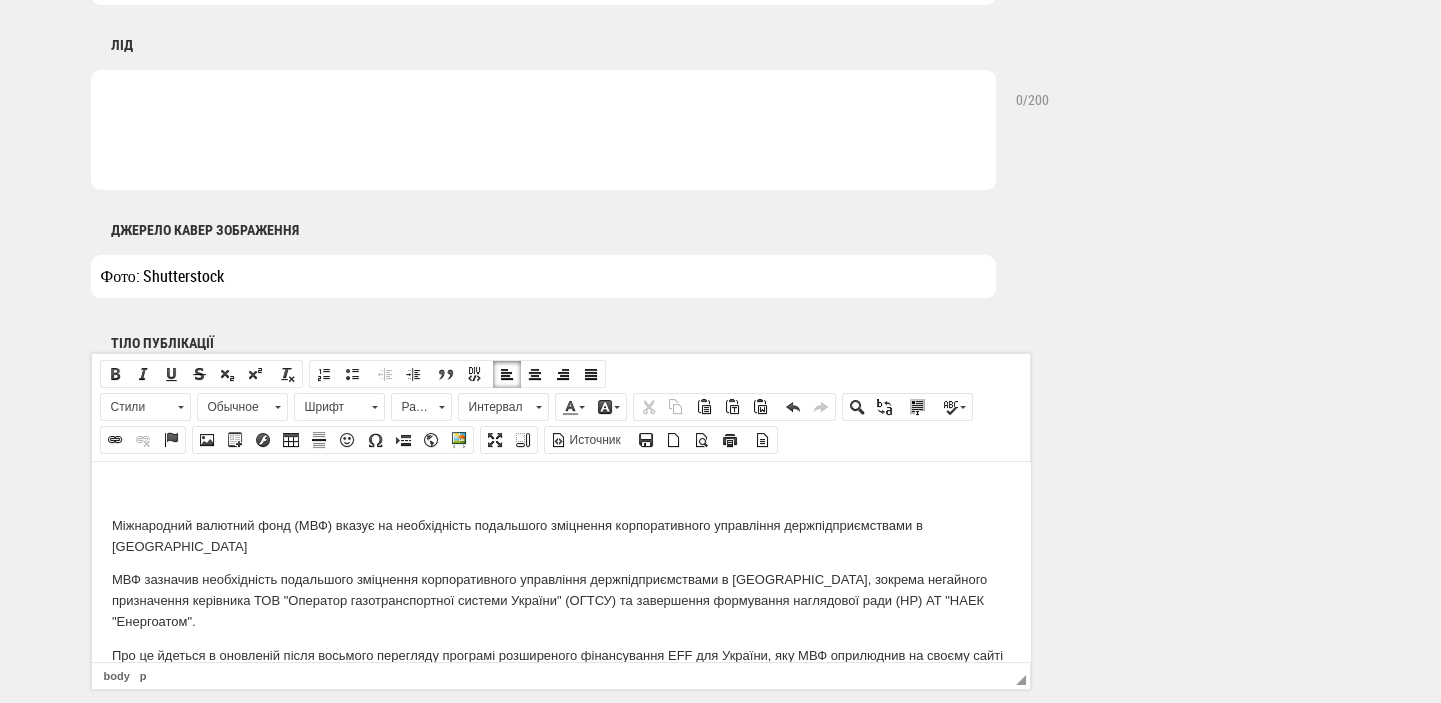 scroll, scrollTop: 1177, scrollLeft: 0, axis: vertical 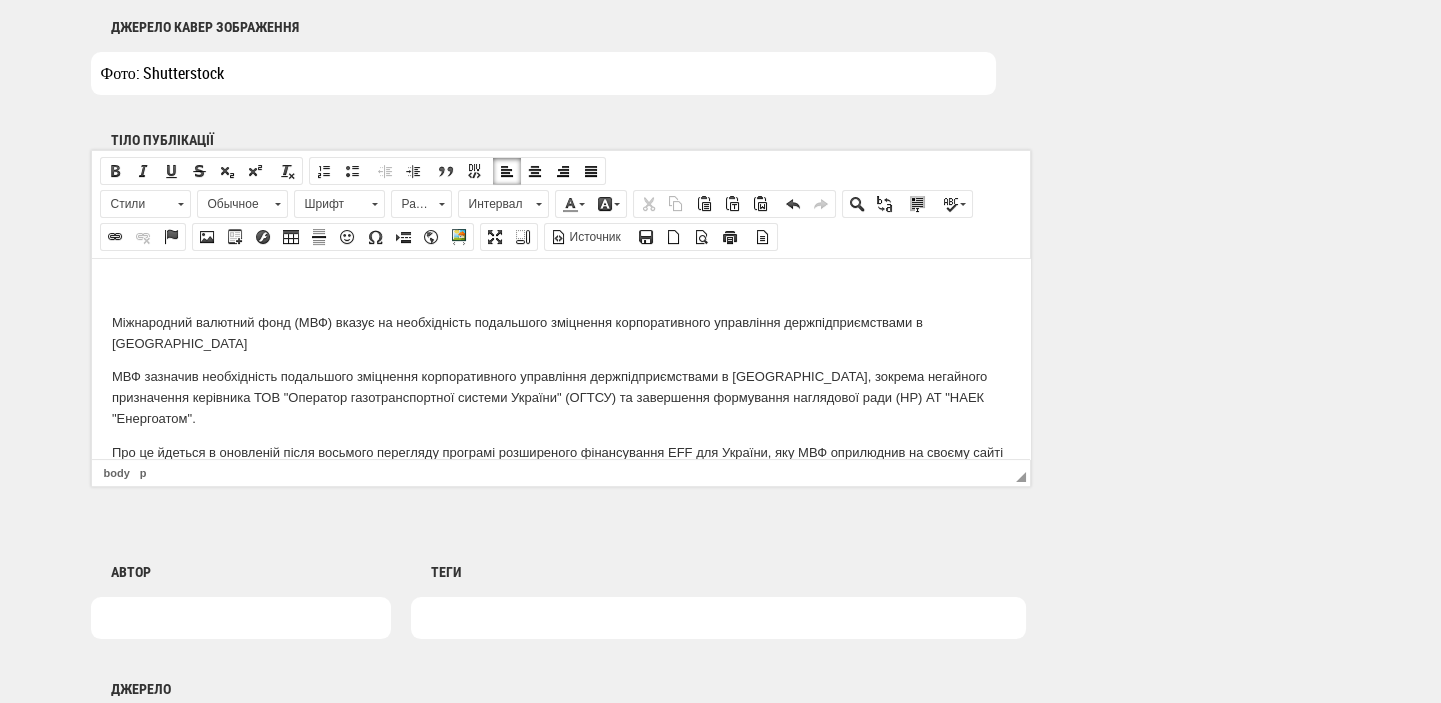 type on "МВФ наполягає на призначенні керівника ОГТСУ та формуванні НР "Енергоатома"" 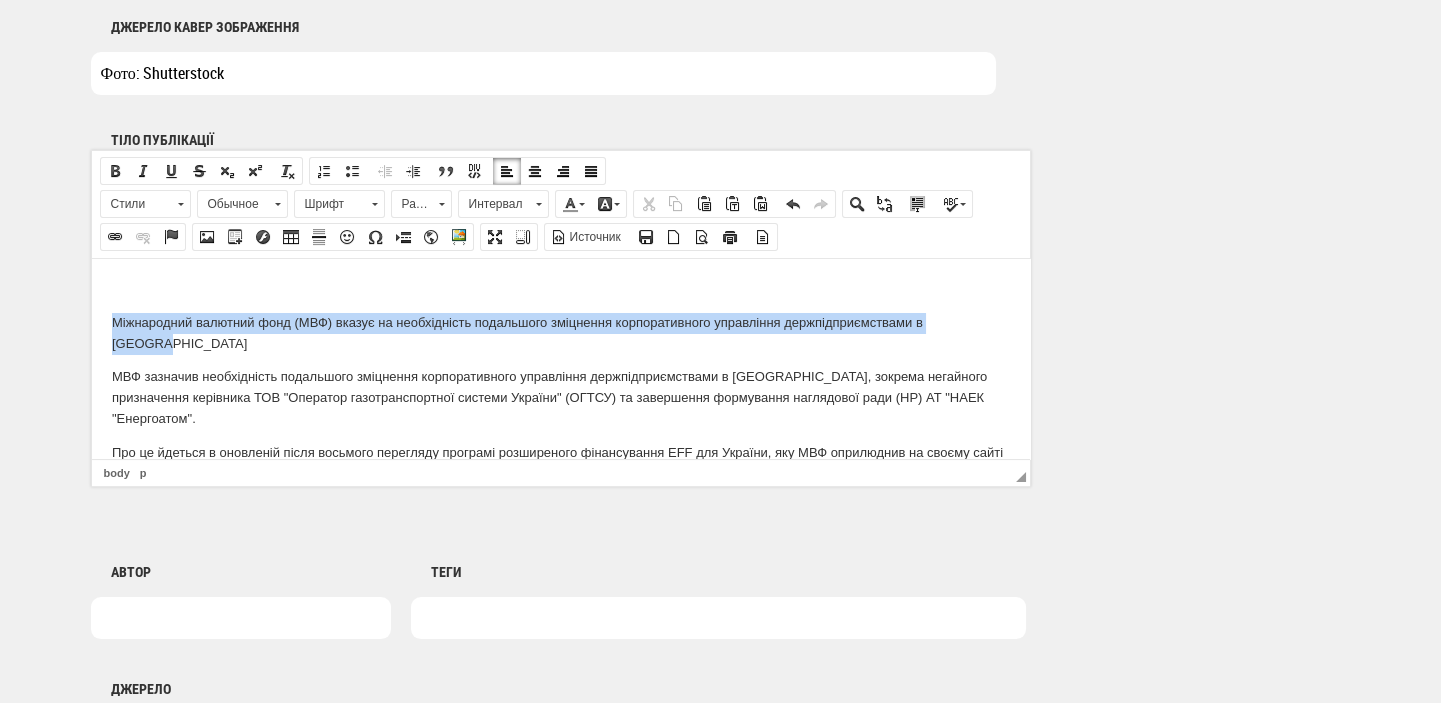 drag, startPoint x: 113, startPoint y: 327, endPoint x: 986, endPoint y: 312, distance: 873.12885 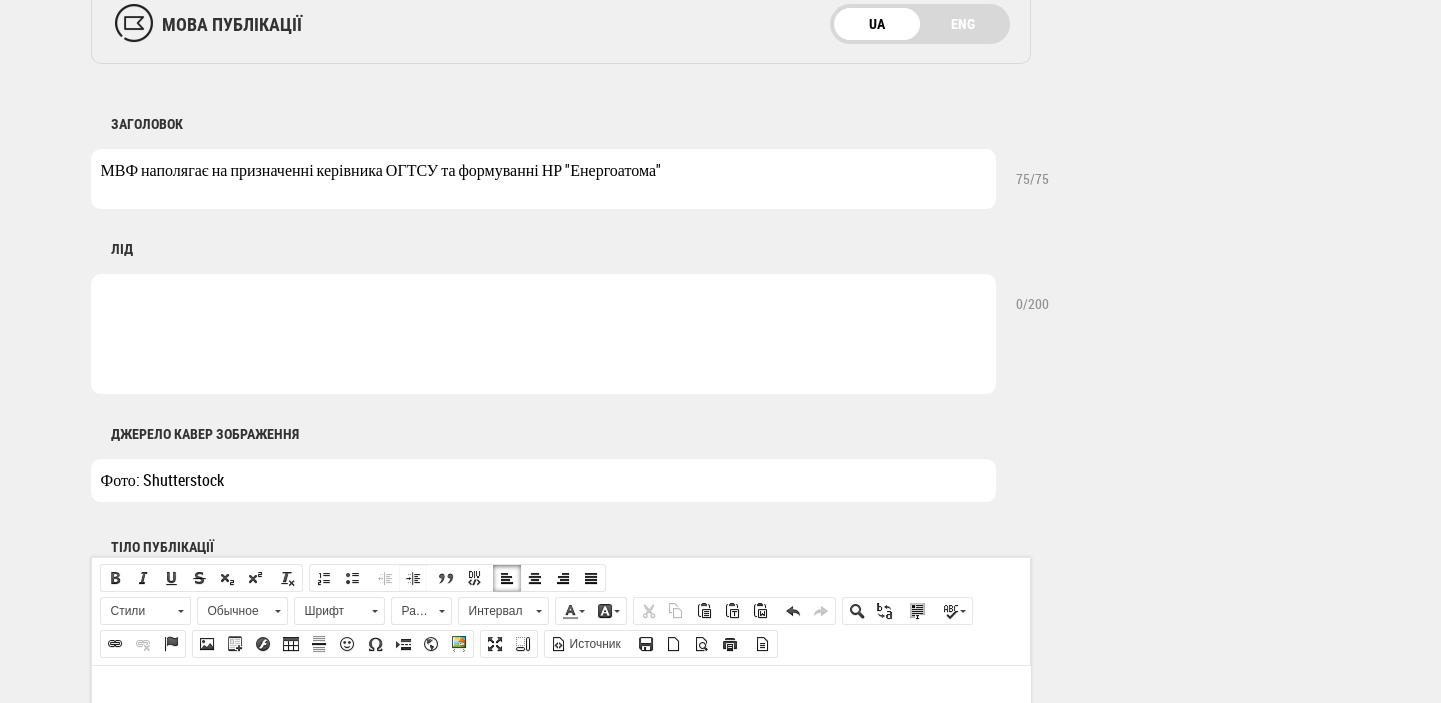 scroll, scrollTop: 752, scrollLeft: 0, axis: vertical 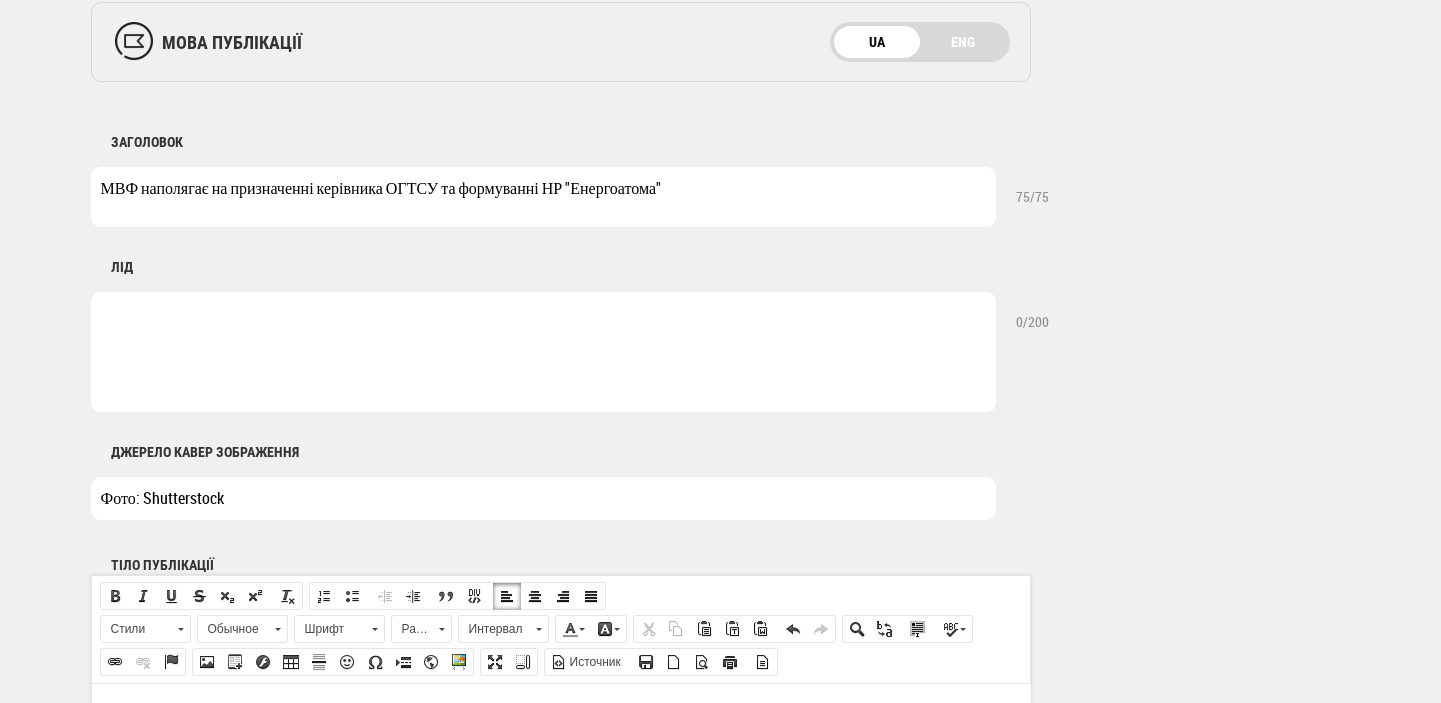 click at bounding box center [543, 352] 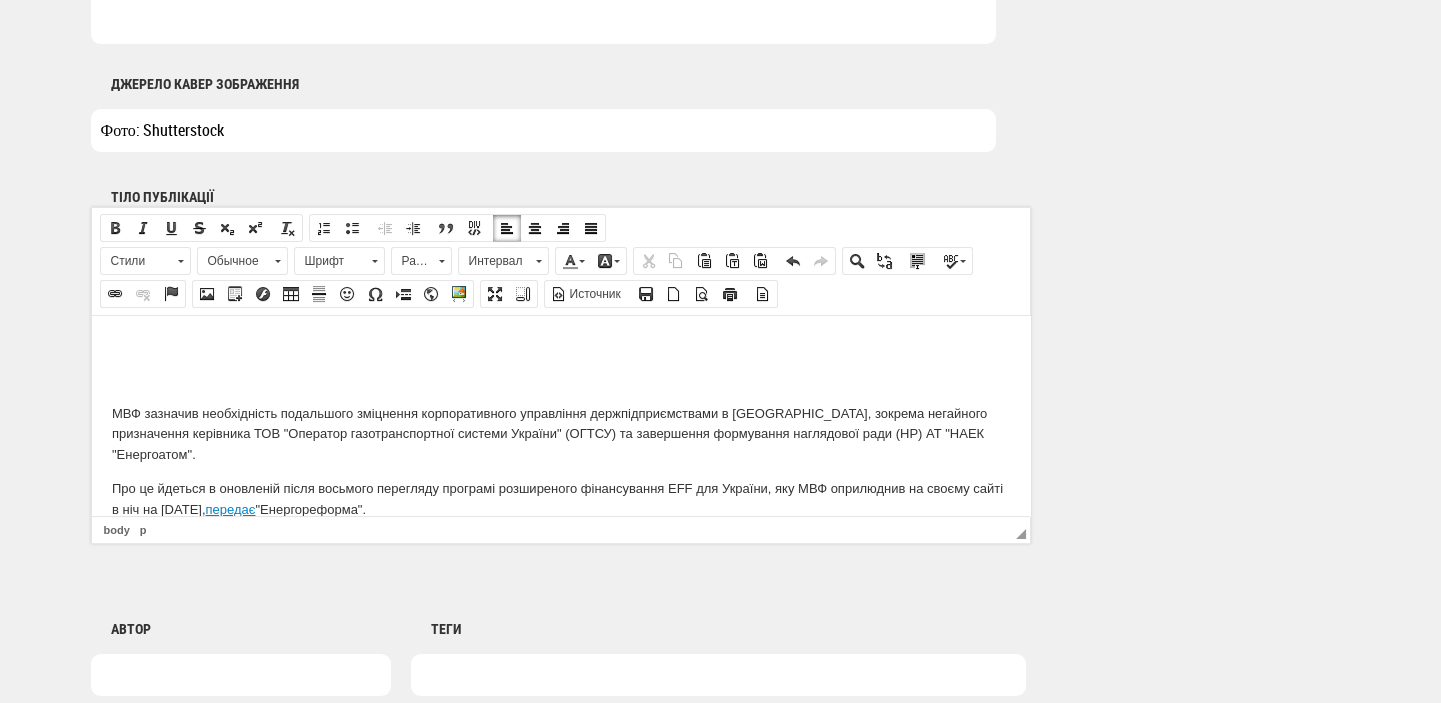 scroll, scrollTop: 1177, scrollLeft: 0, axis: vertical 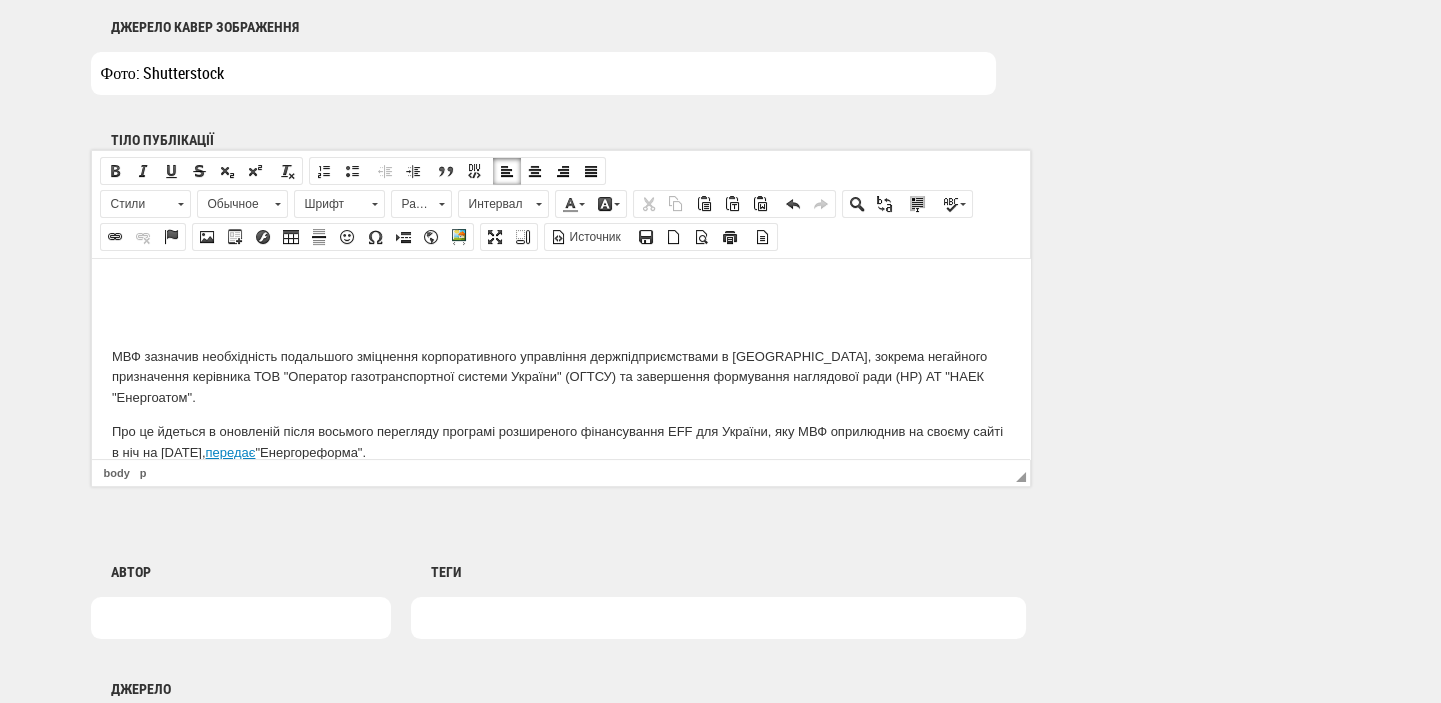 type on "Міжнародний валютний фонд (МВФ) вказує на необхідність подальшого зміцнення корпоративного управління держпідприємствами в Україні" 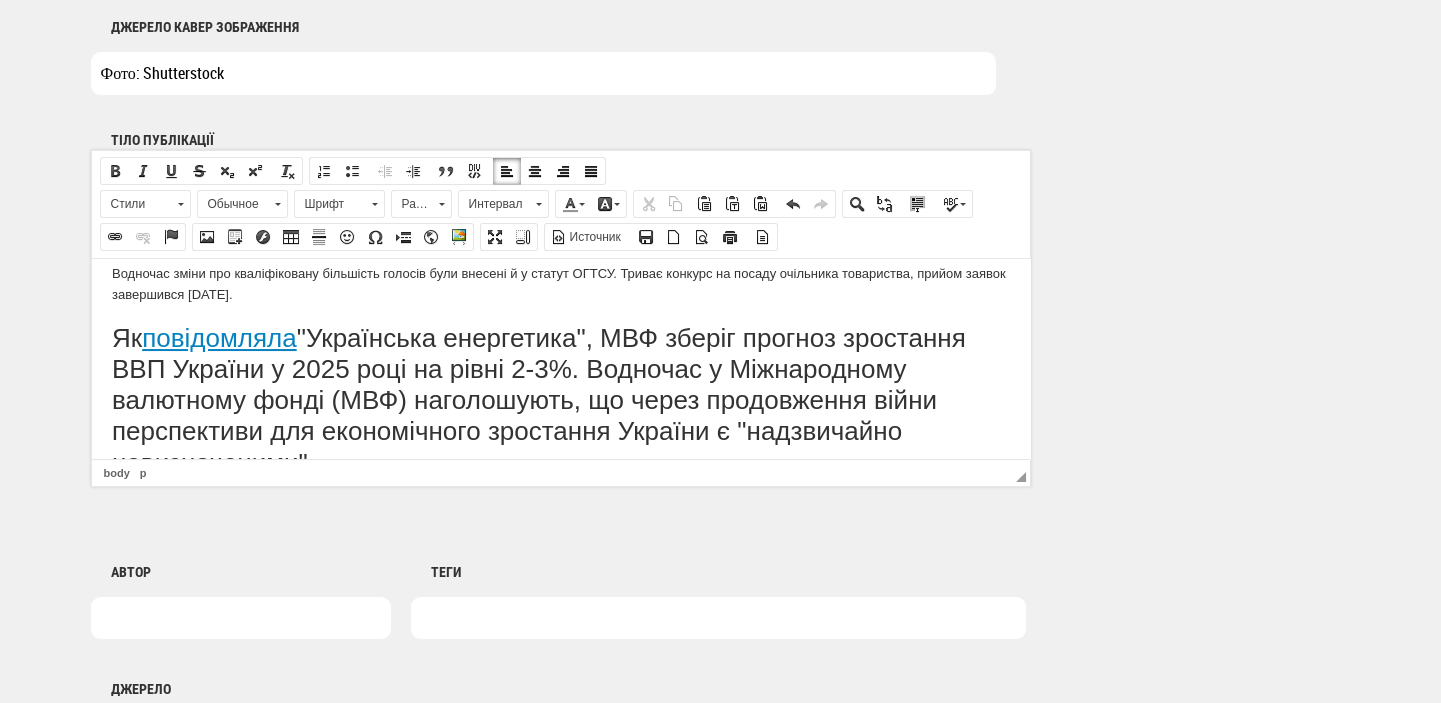 scroll, scrollTop: 683, scrollLeft: 0, axis: vertical 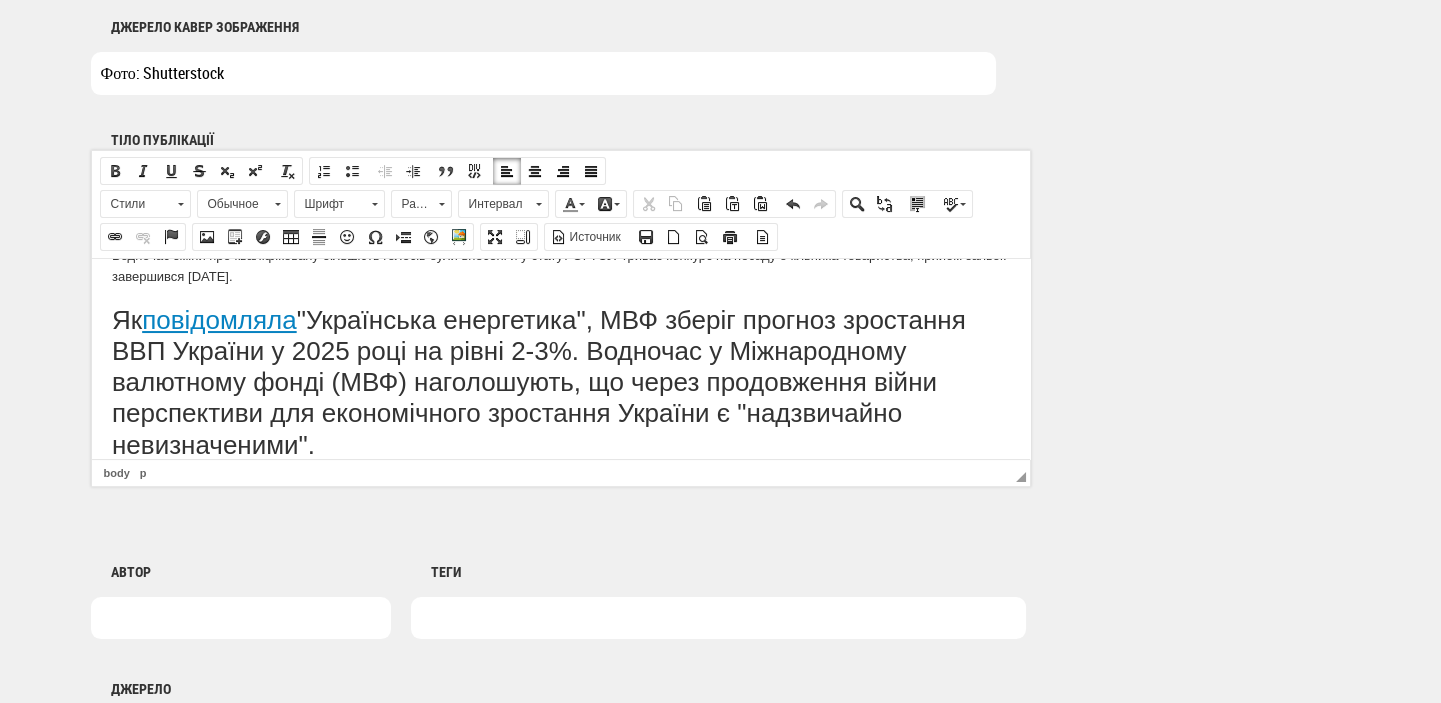 drag, startPoint x: 116, startPoint y: 302, endPoint x: 381, endPoint y: 440, distance: 298.77917 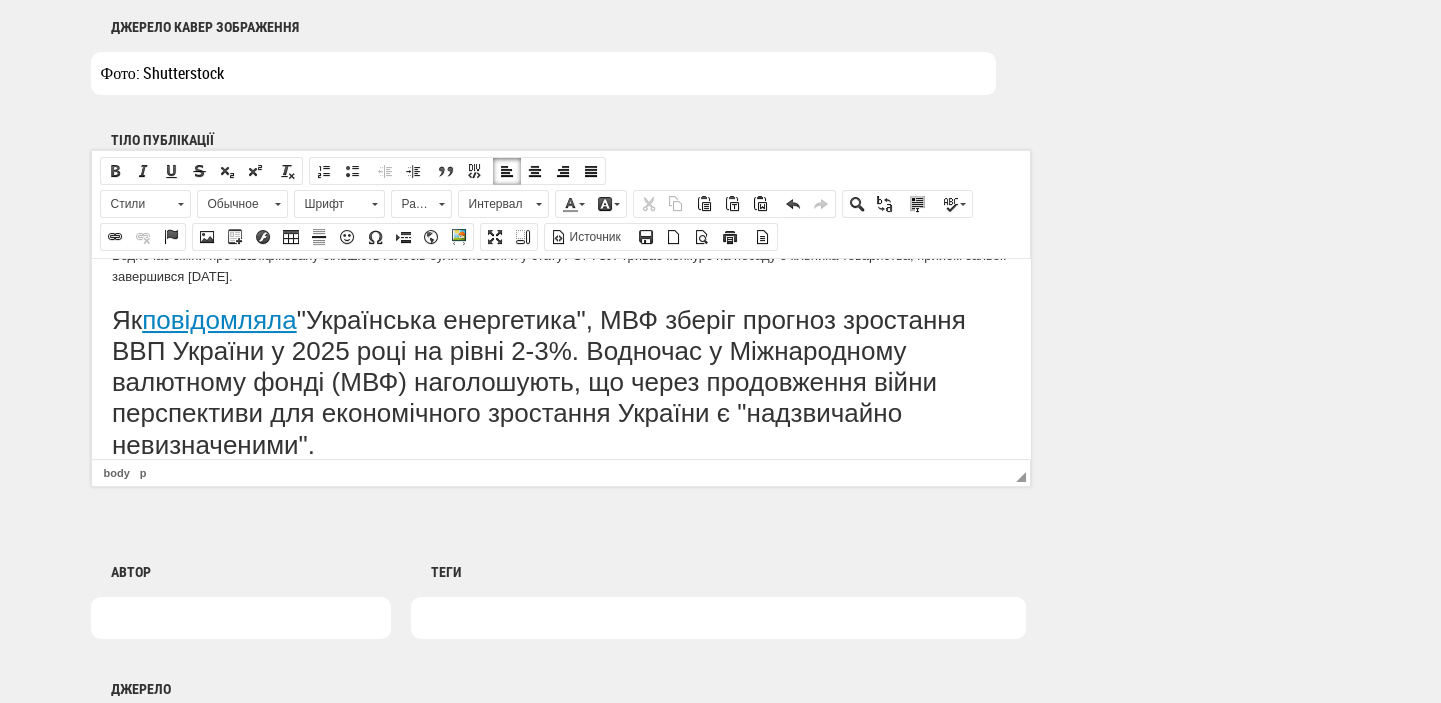 click on "МВФ зазначив необхідність подальшого зміцнення корпоративного управління держпідприємствами в Україні, зокрема негайного призначення керівника ТОВ "Оператор газотранспортної системи України" (ОГТСУ) та завершення формування наглядової ради (НР) АТ "НАЕК "Енергоатом". Про це йдеться в оновленій після восьмого перегляду програмі розширеного фінансування EFF для України, яку МВФ оприлюднив на своєму сайті в ніч на 1 липня,  передає  "Енергореформа". Ред Ред .)", – зазначається в програмі. Довідково 23 червня наглядова рада НЕК "Укренерго"  обрала Як" at bounding box center [560, 27] 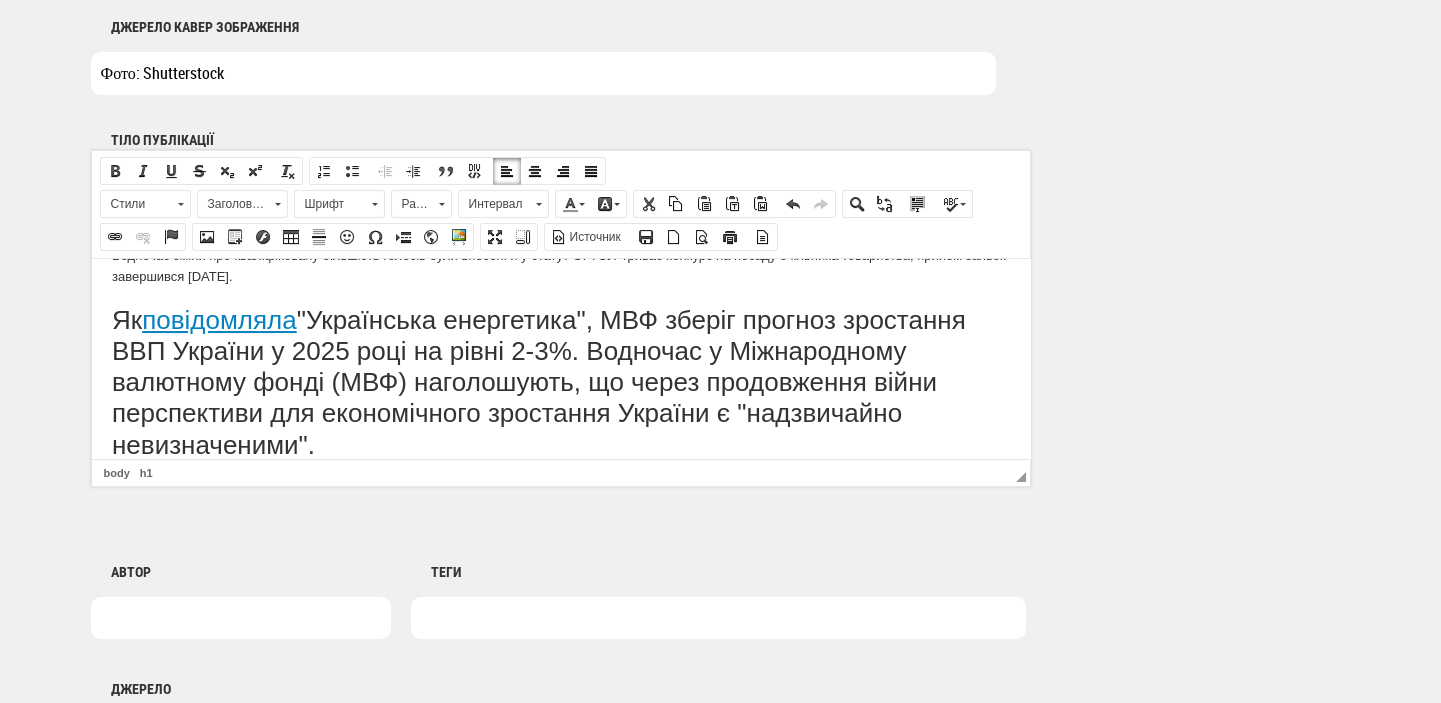 click on "Заголовок 1" at bounding box center [242, 204] 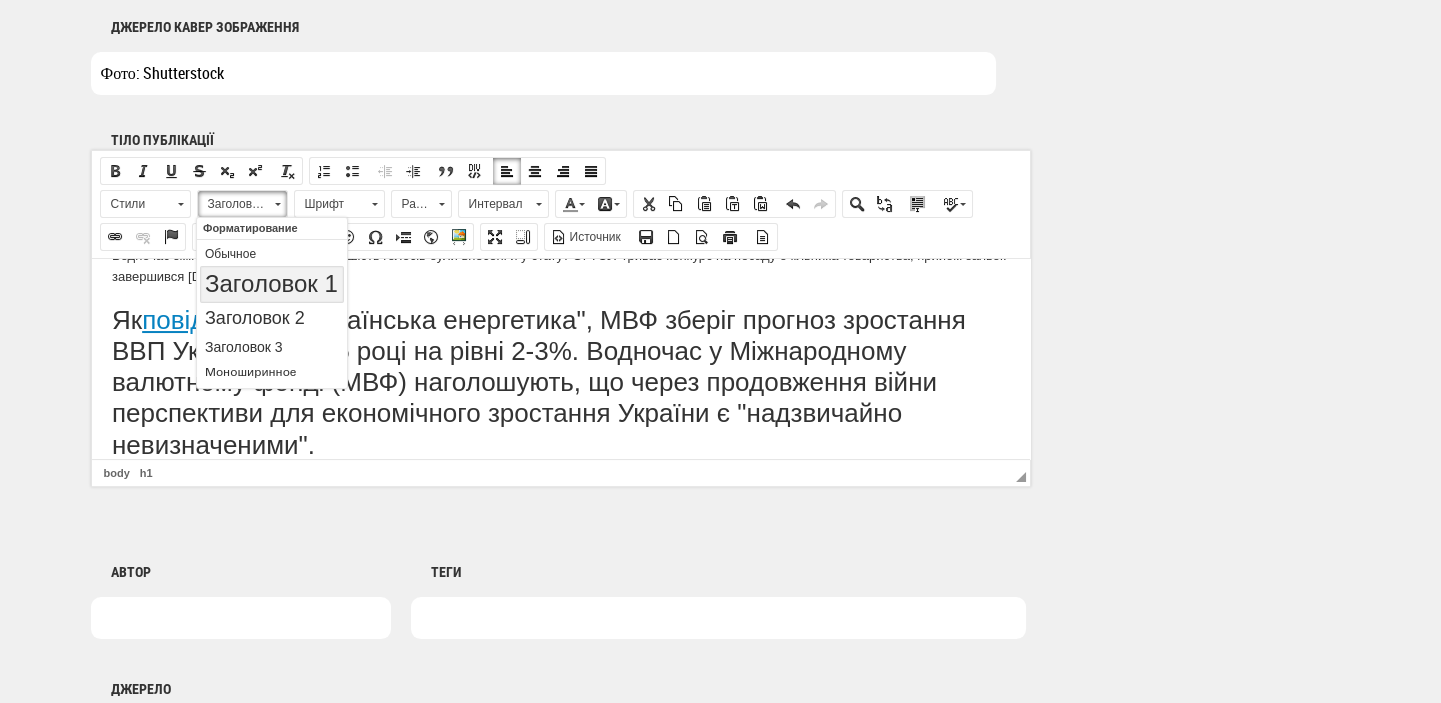 scroll, scrollTop: 0, scrollLeft: 0, axis: both 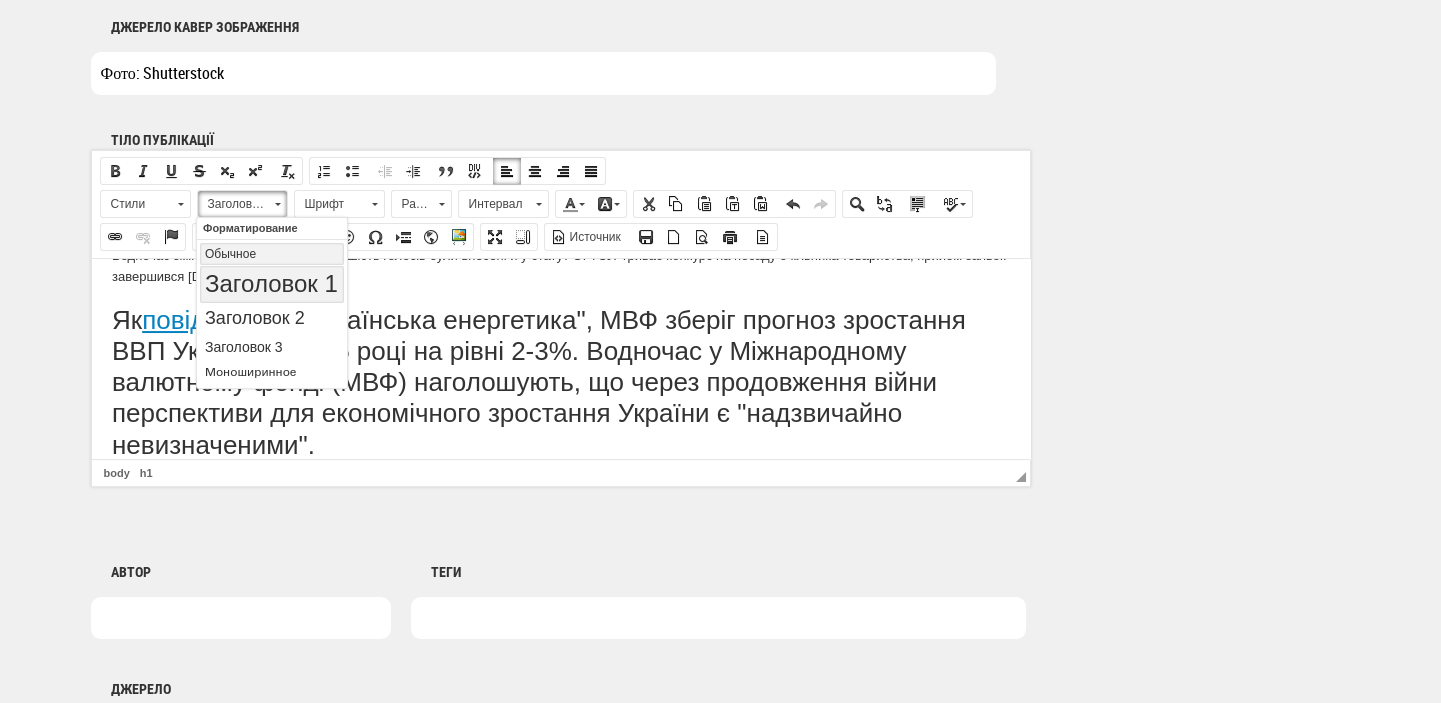 click on "Обычное" at bounding box center [272, 253] 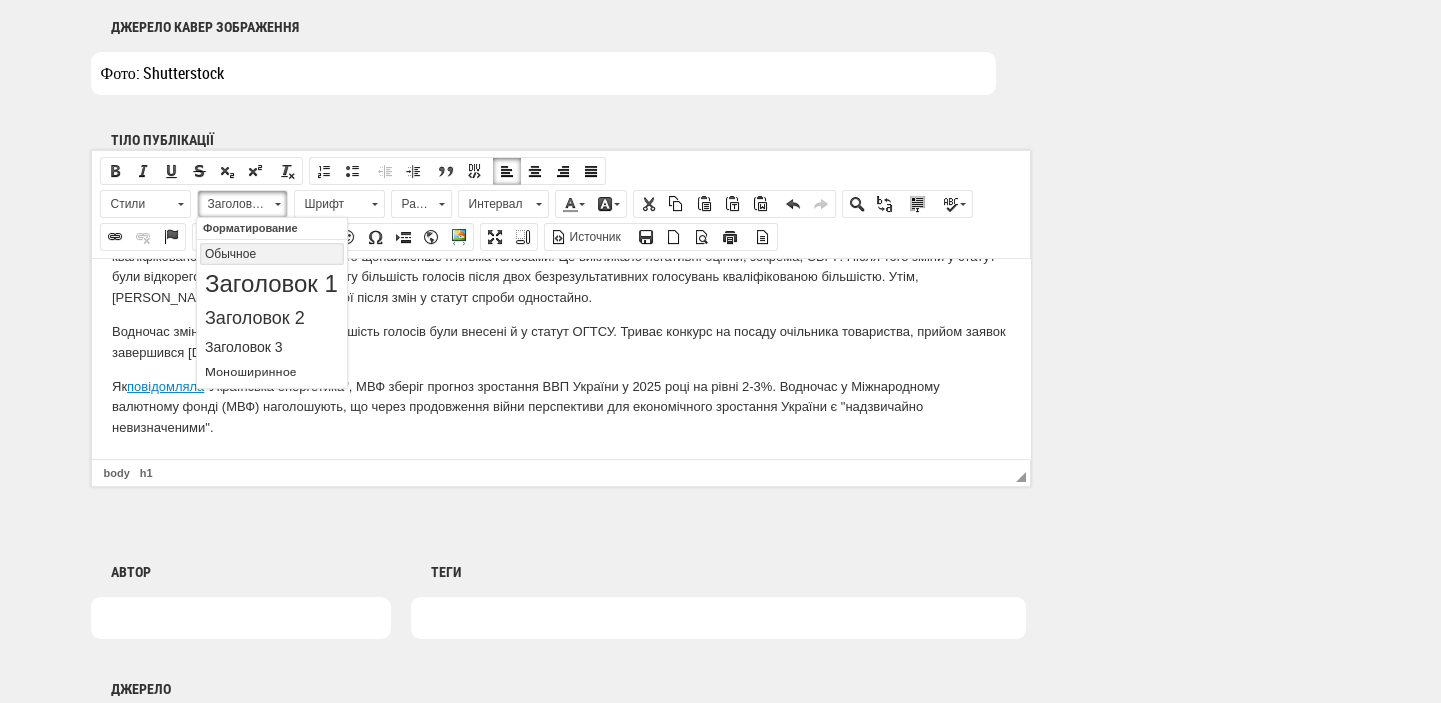 scroll, scrollTop: 586, scrollLeft: 0, axis: vertical 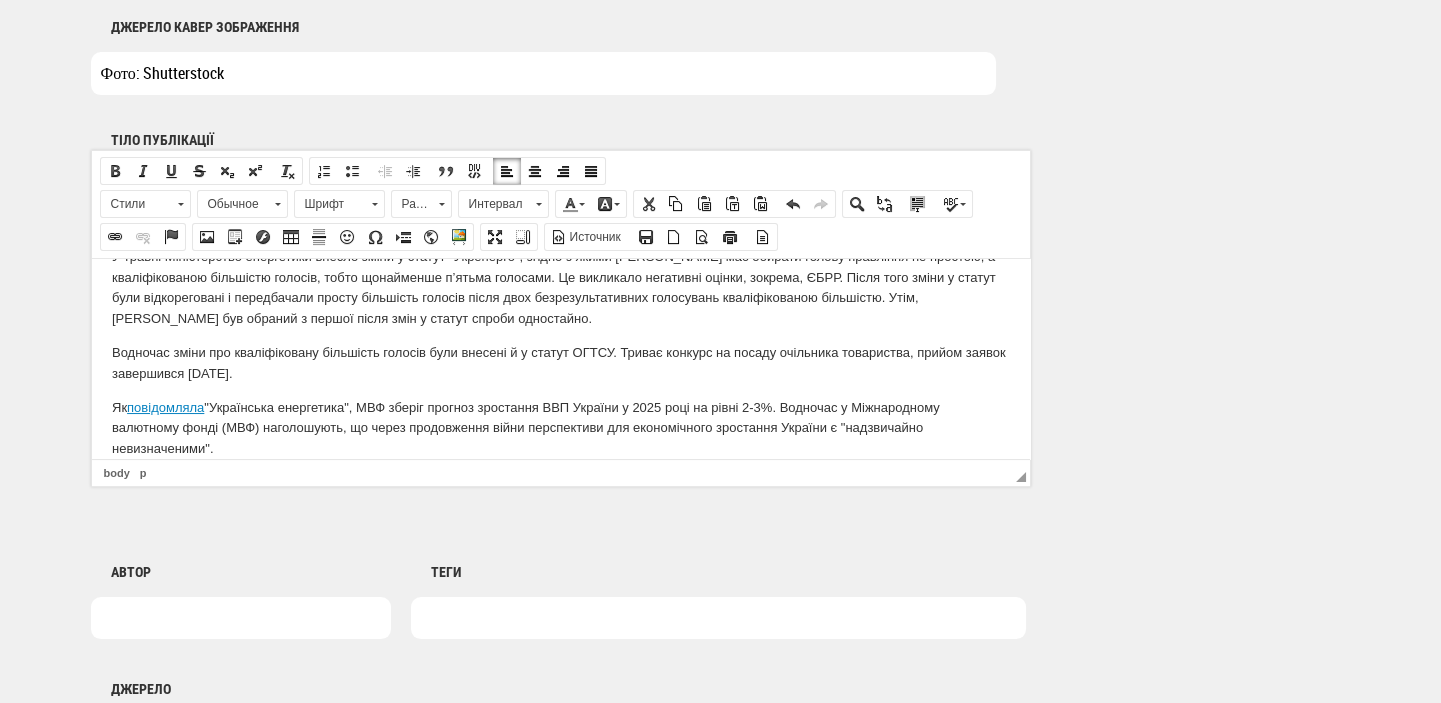 click on "Водночас зміни про кваліфіковану більшість голосів були внесені й у статут ОГТСУ. Триває конкурс на посаду очільника товариства, прийом заявок завершився 31 березня." at bounding box center [560, 363] 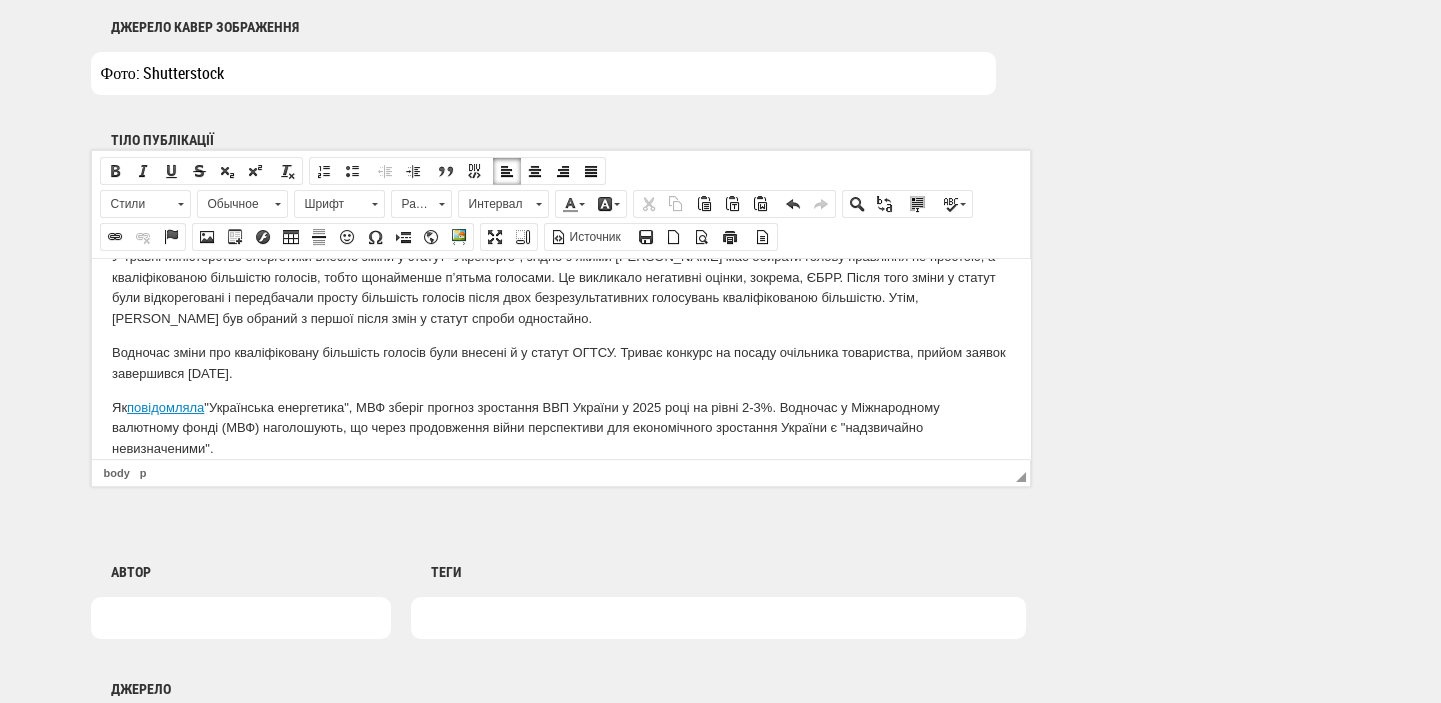 click at bounding box center (718, 618) 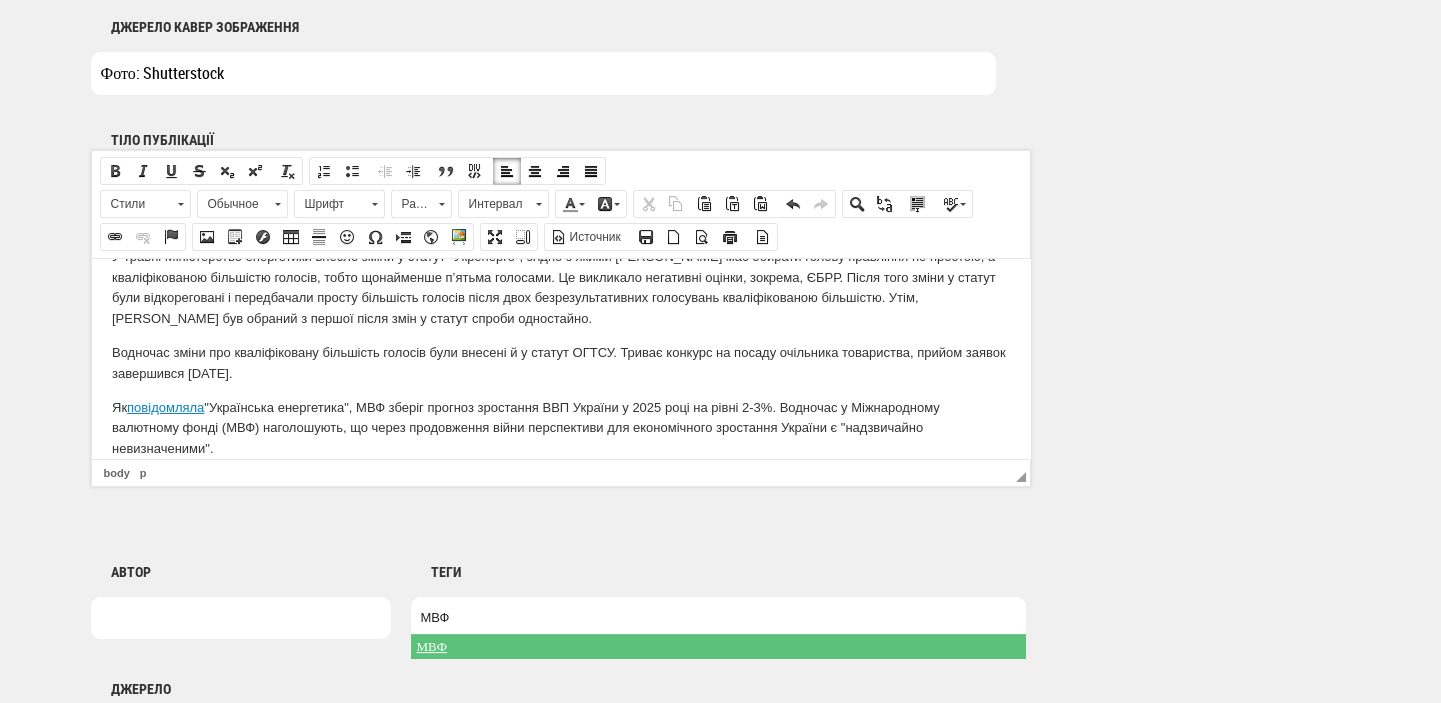 type on "МВФ" 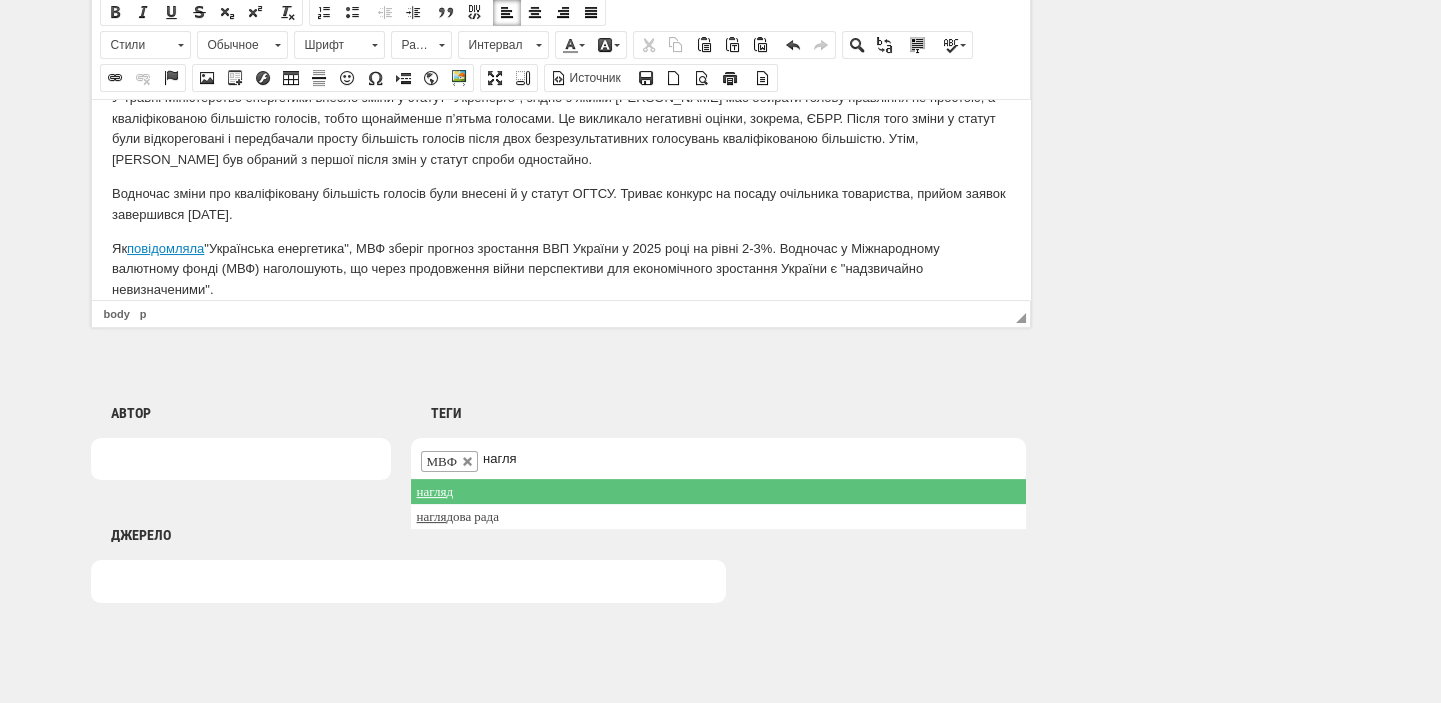 scroll, scrollTop: 1389, scrollLeft: 0, axis: vertical 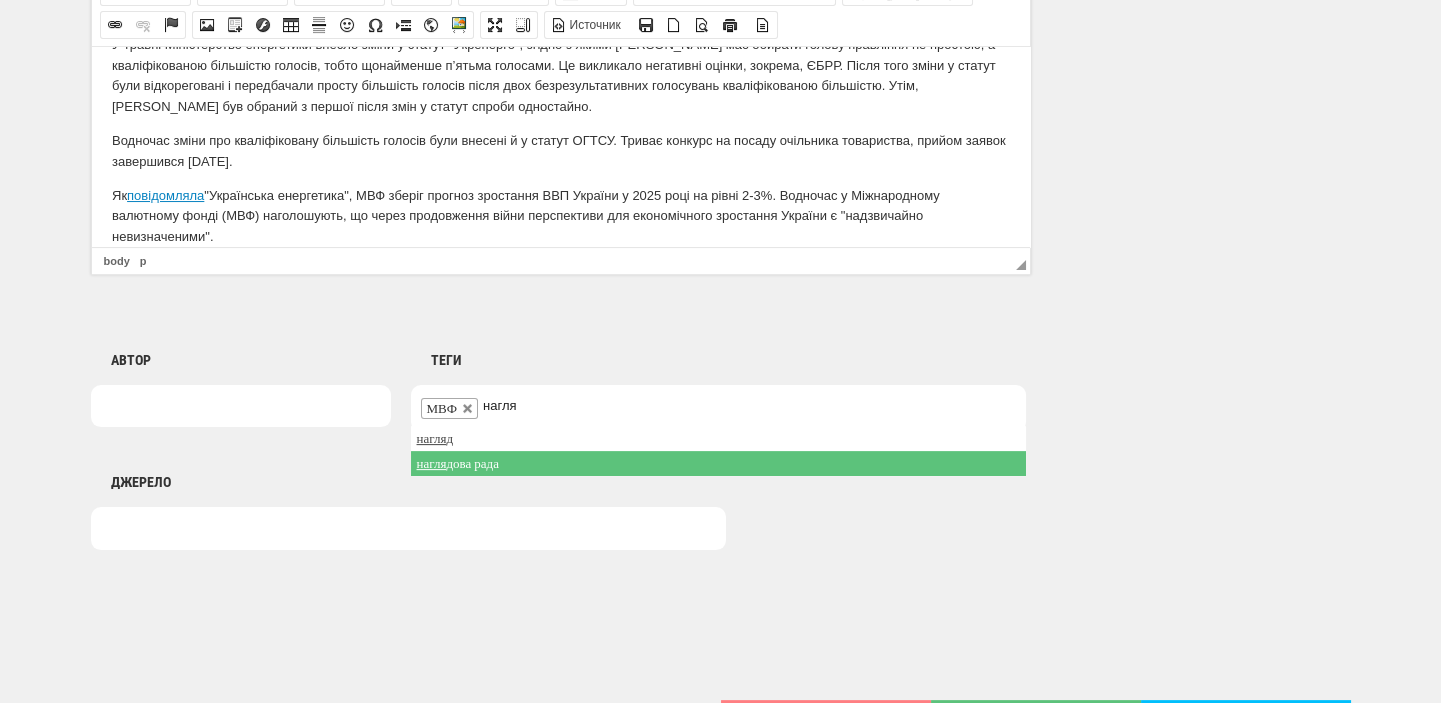 type on "нагля" 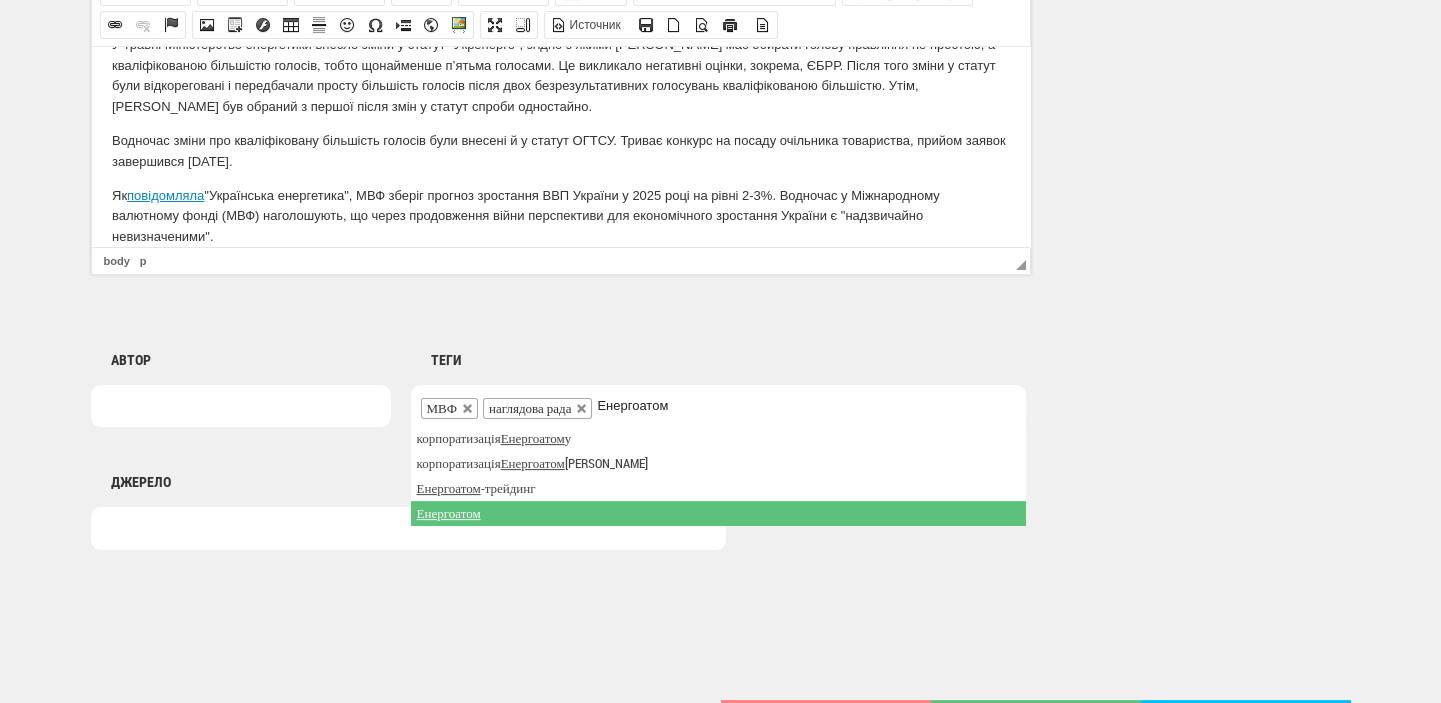 type on "Енергоатом" 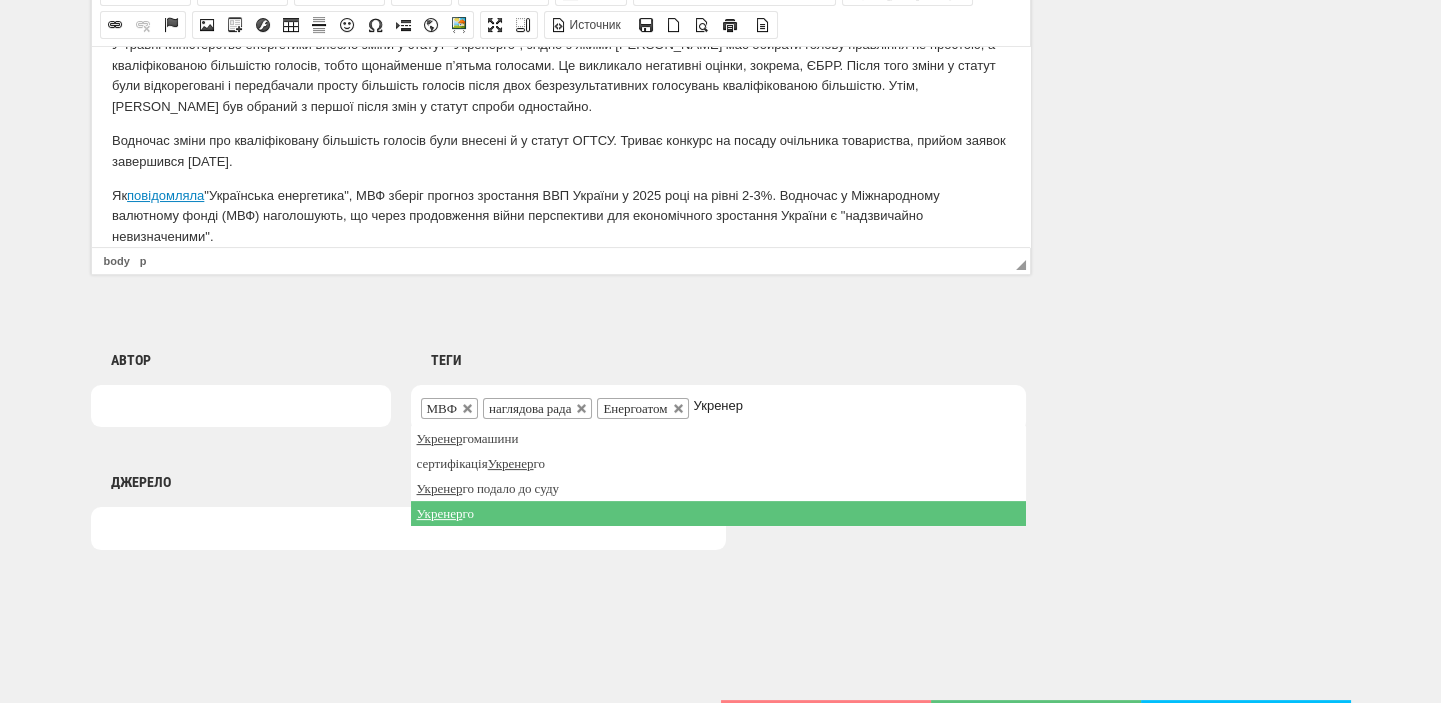 type on "Укренер" 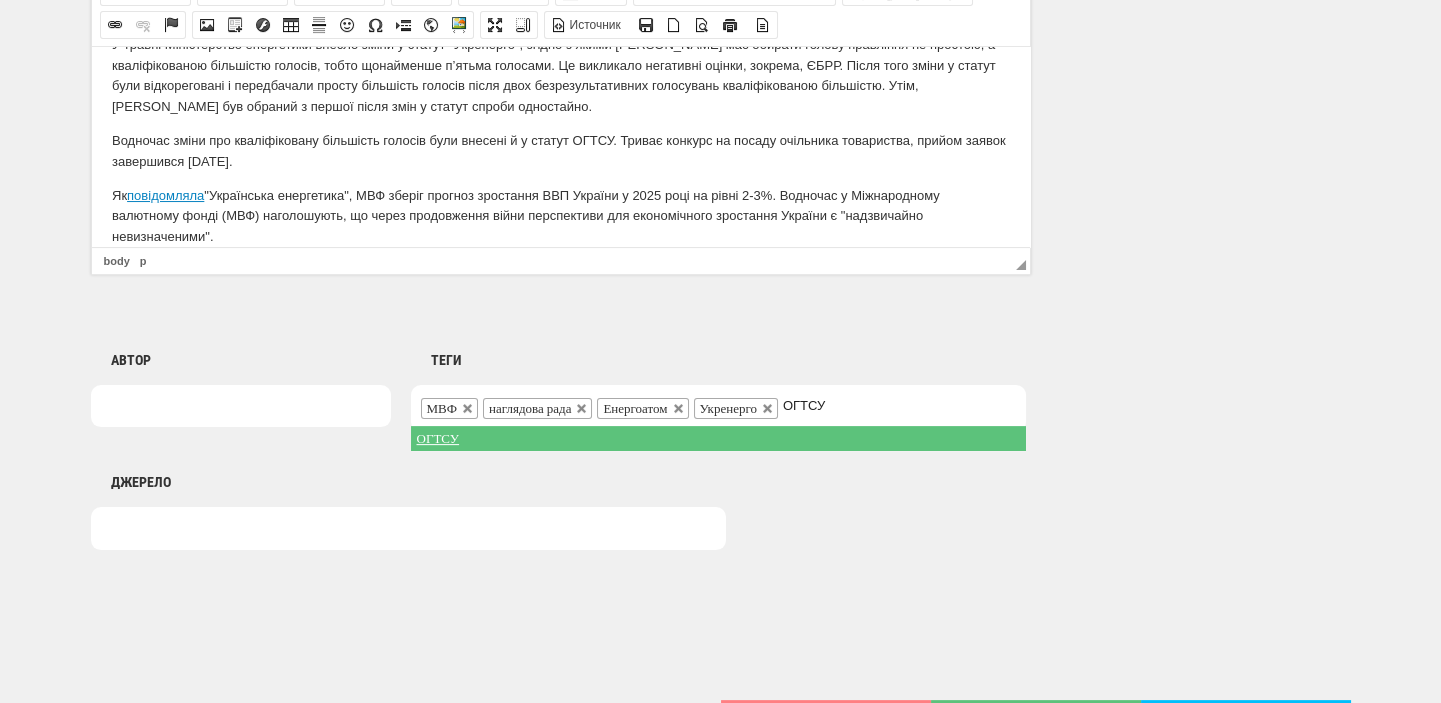 type on "ОГТСУ" 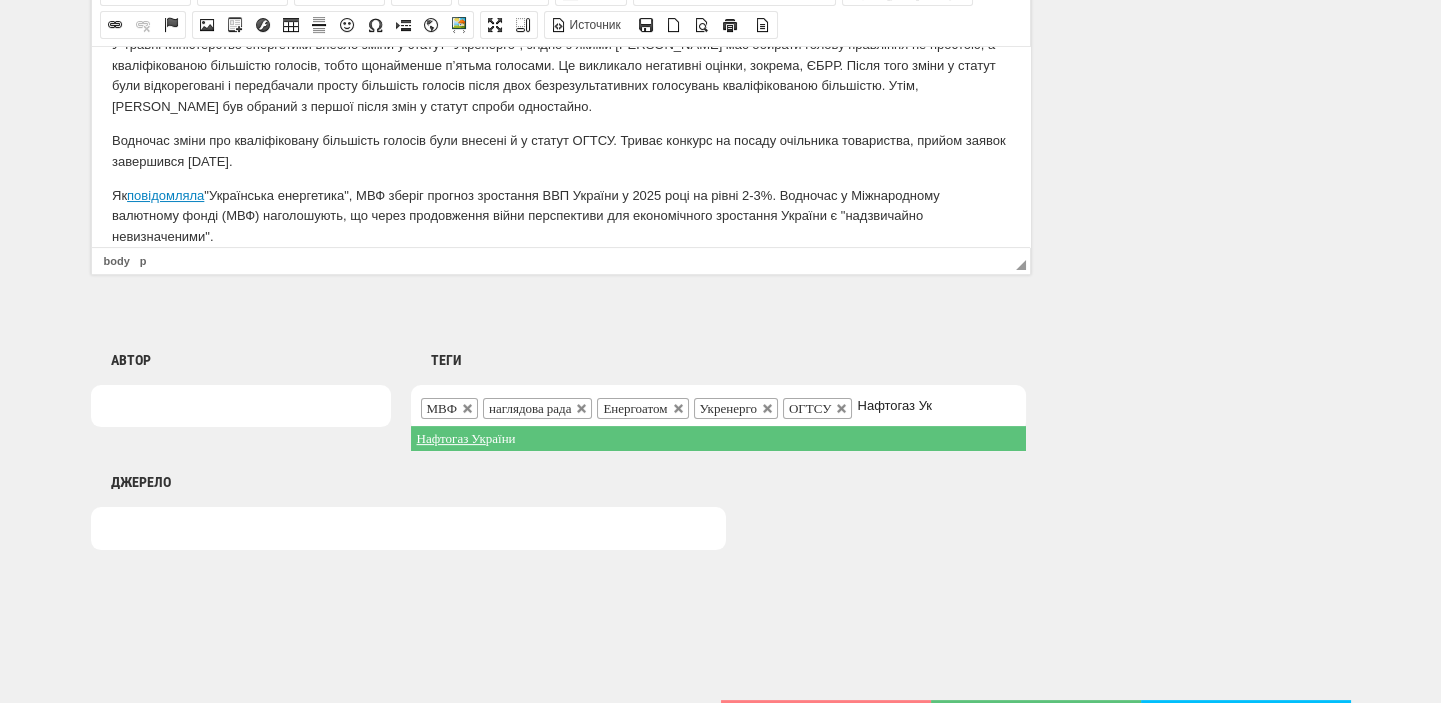 type on "Нафтогаз Ук" 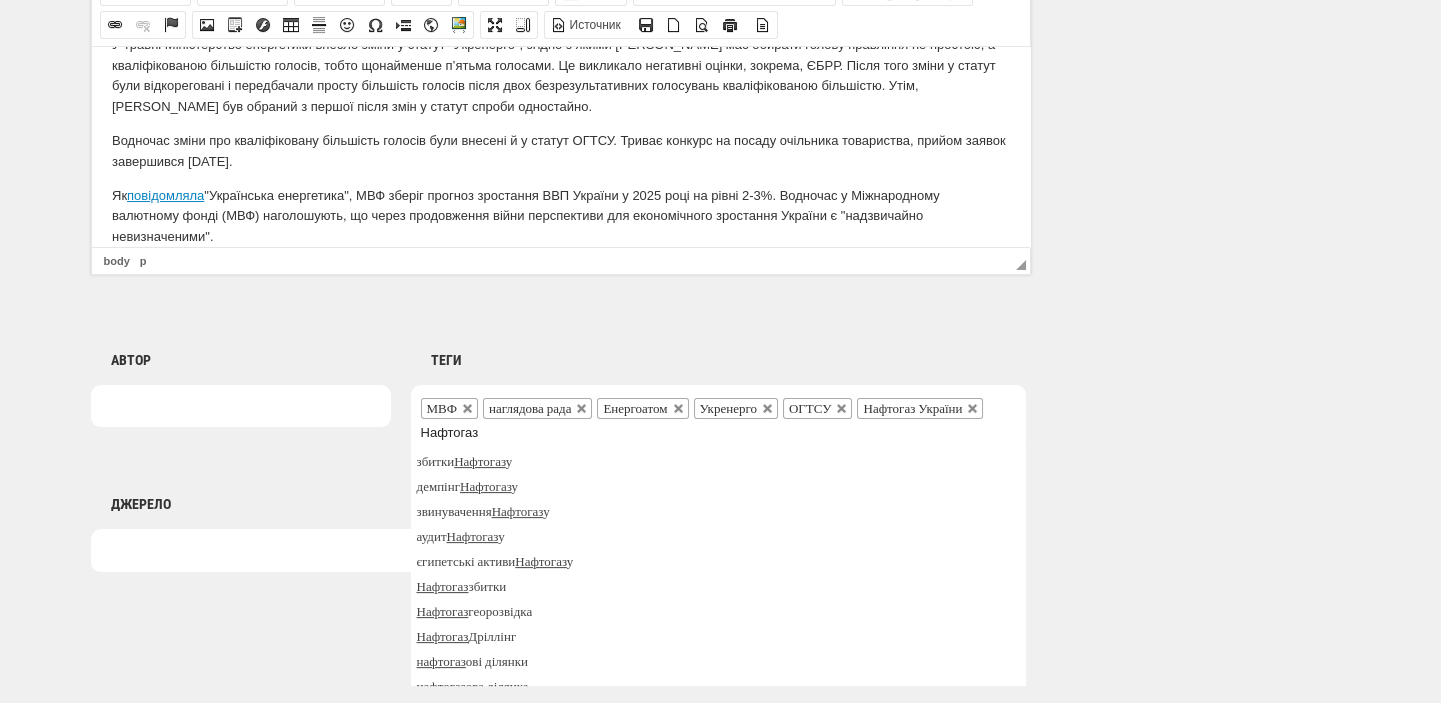 scroll, scrollTop: 260, scrollLeft: 0, axis: vertical 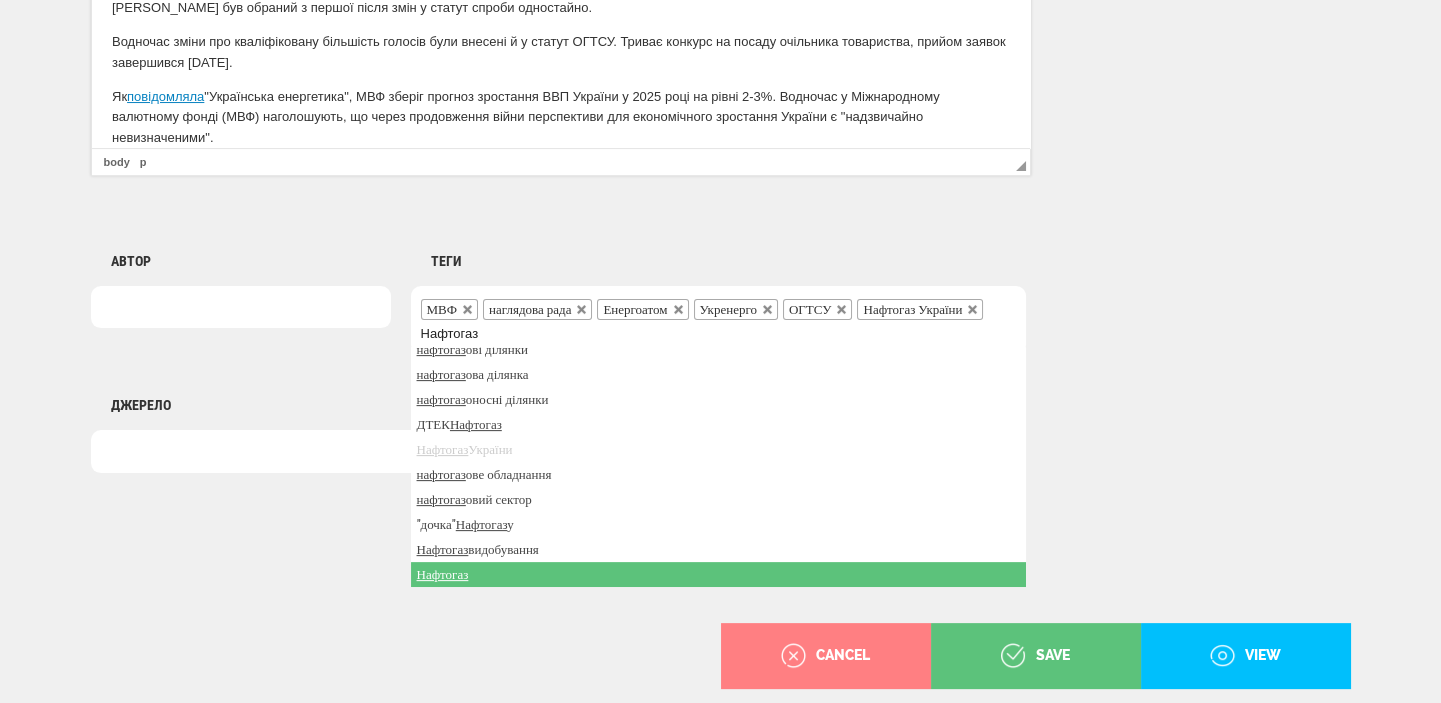 type on "Нафтогаз" 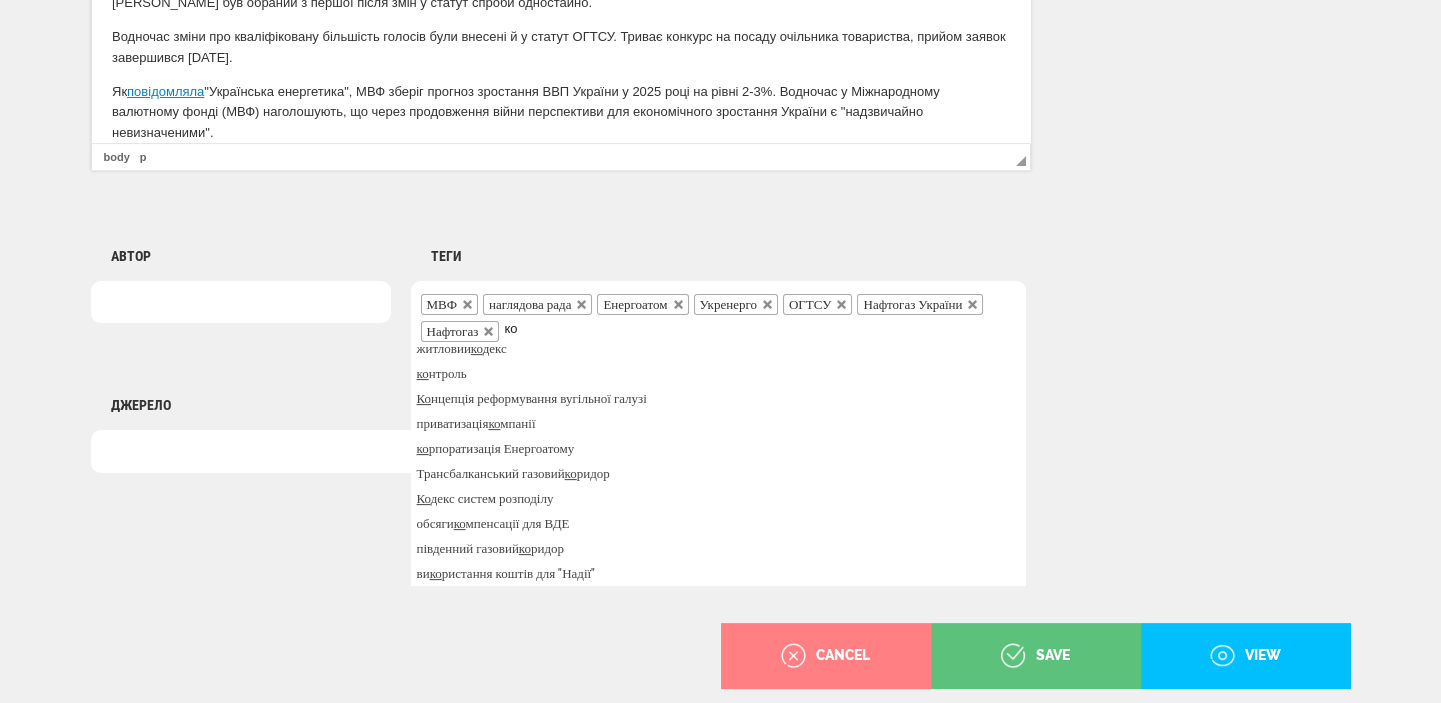 scroll, scrollTop: 0, scrollLeft: 0, axis: both 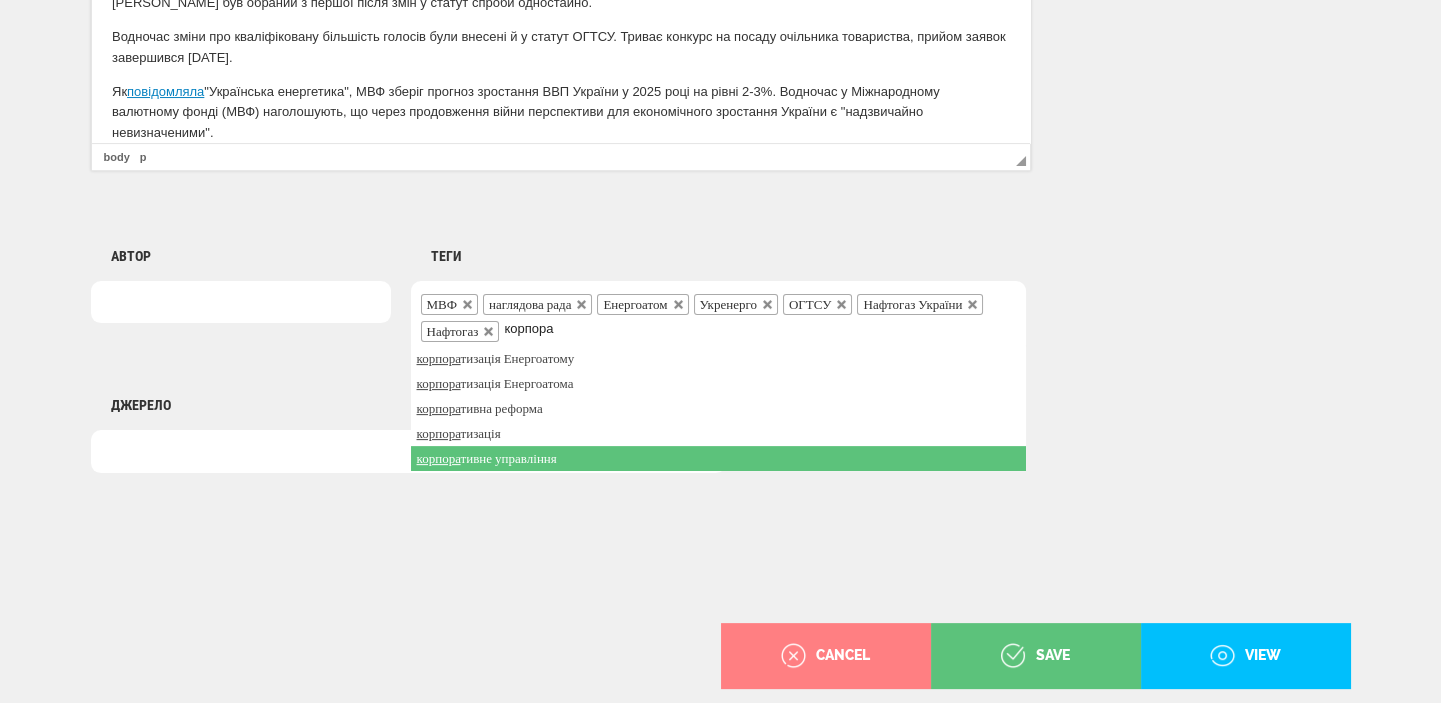type on "корпора" 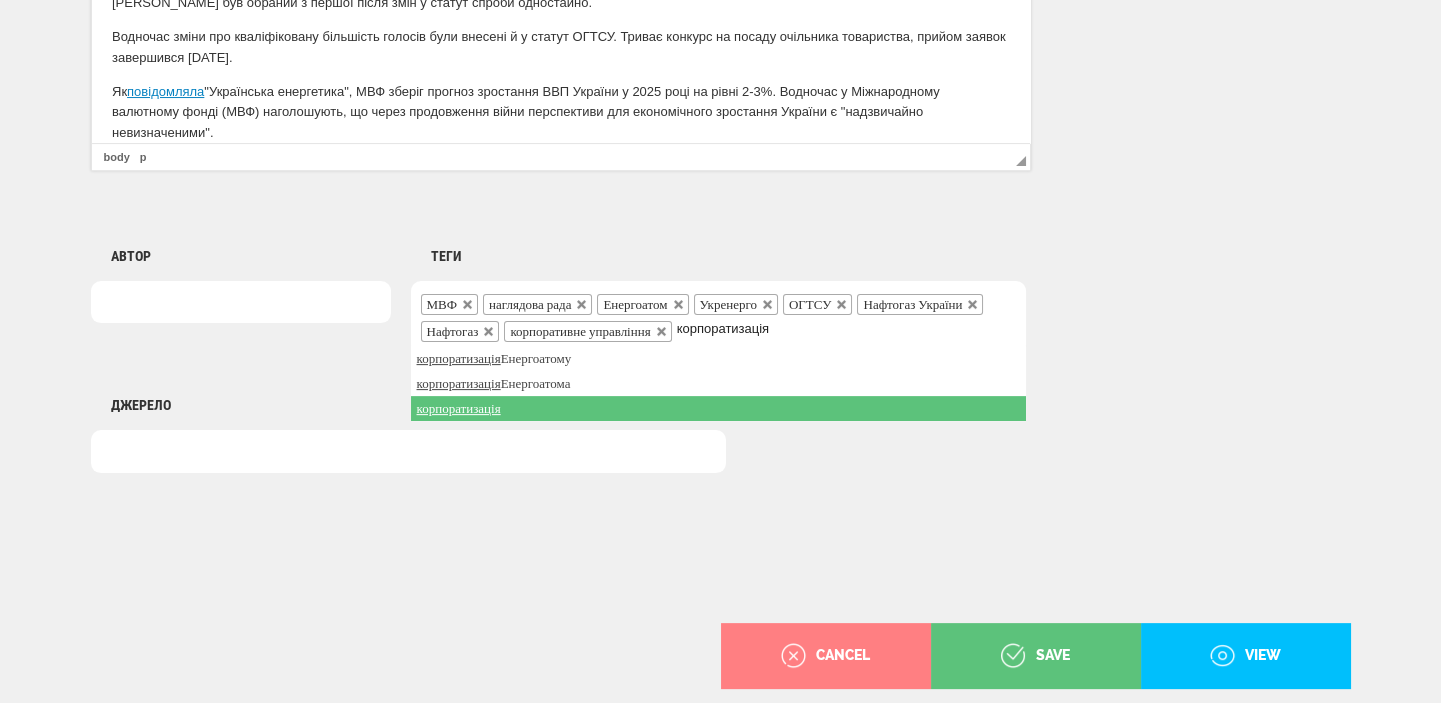 type on "корпоратизація" 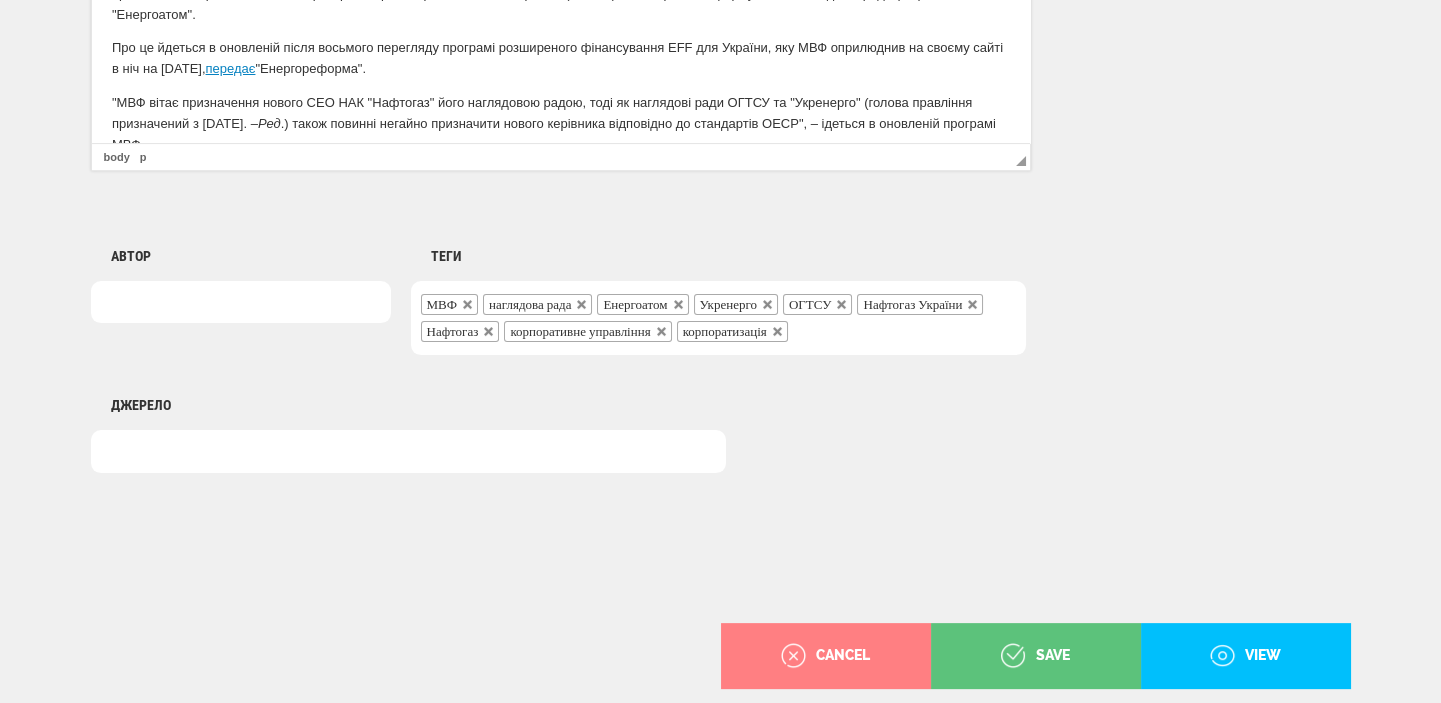 scroll, scrollTop: 1525, scrollLeft: 0, axis: vertical 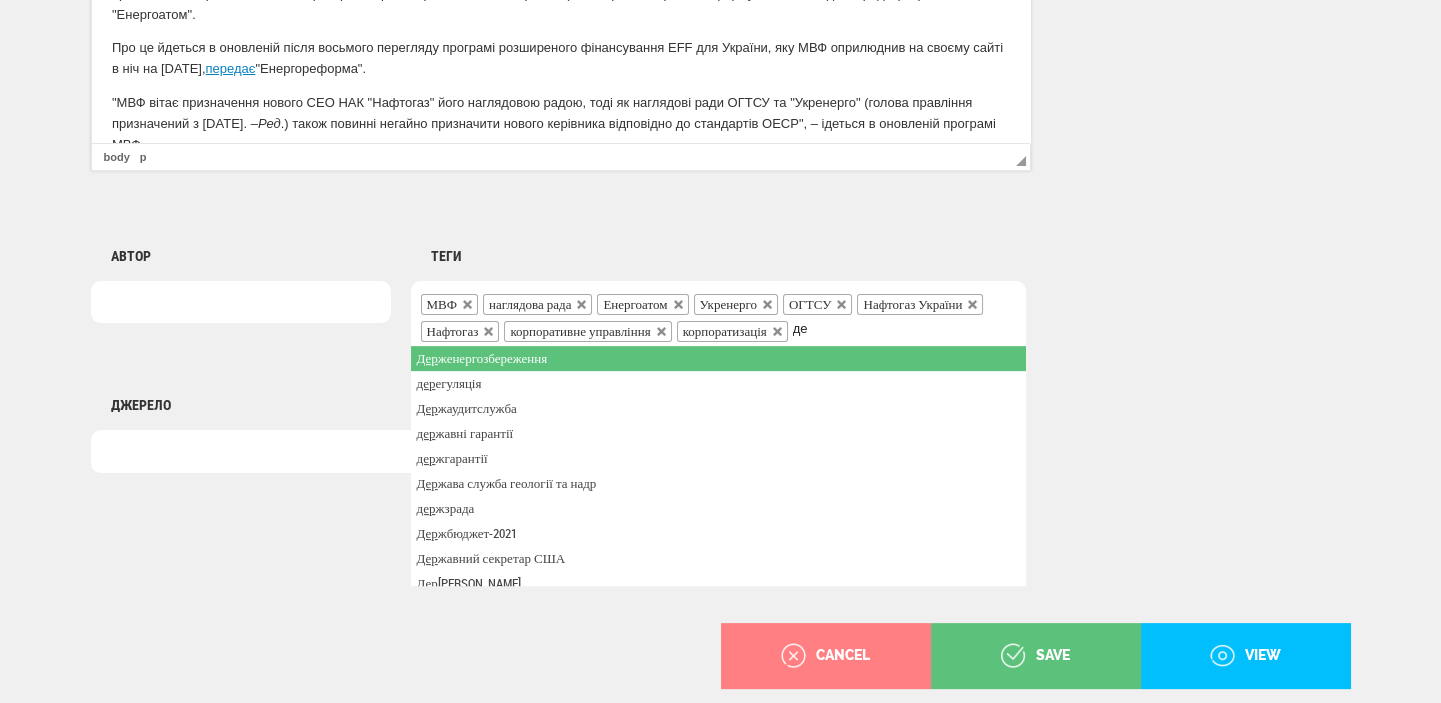 type on "д" 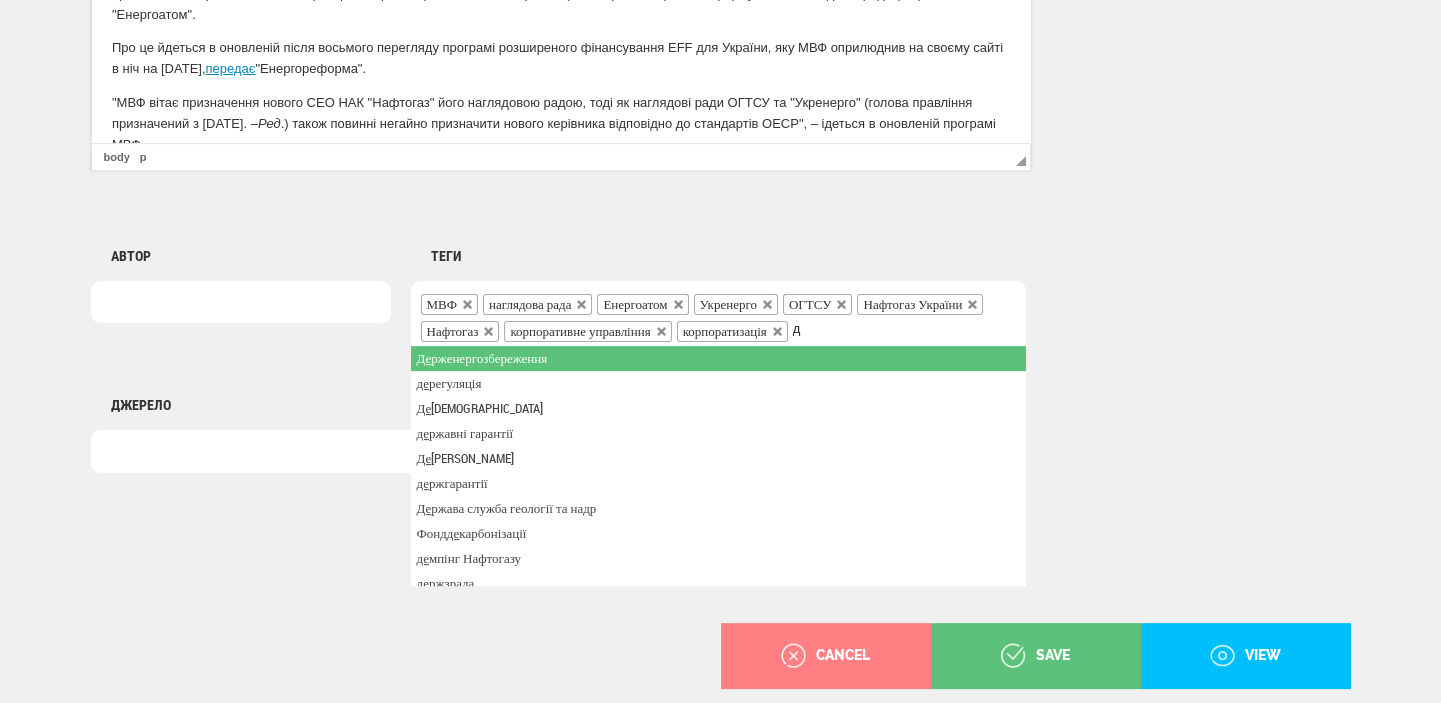 type 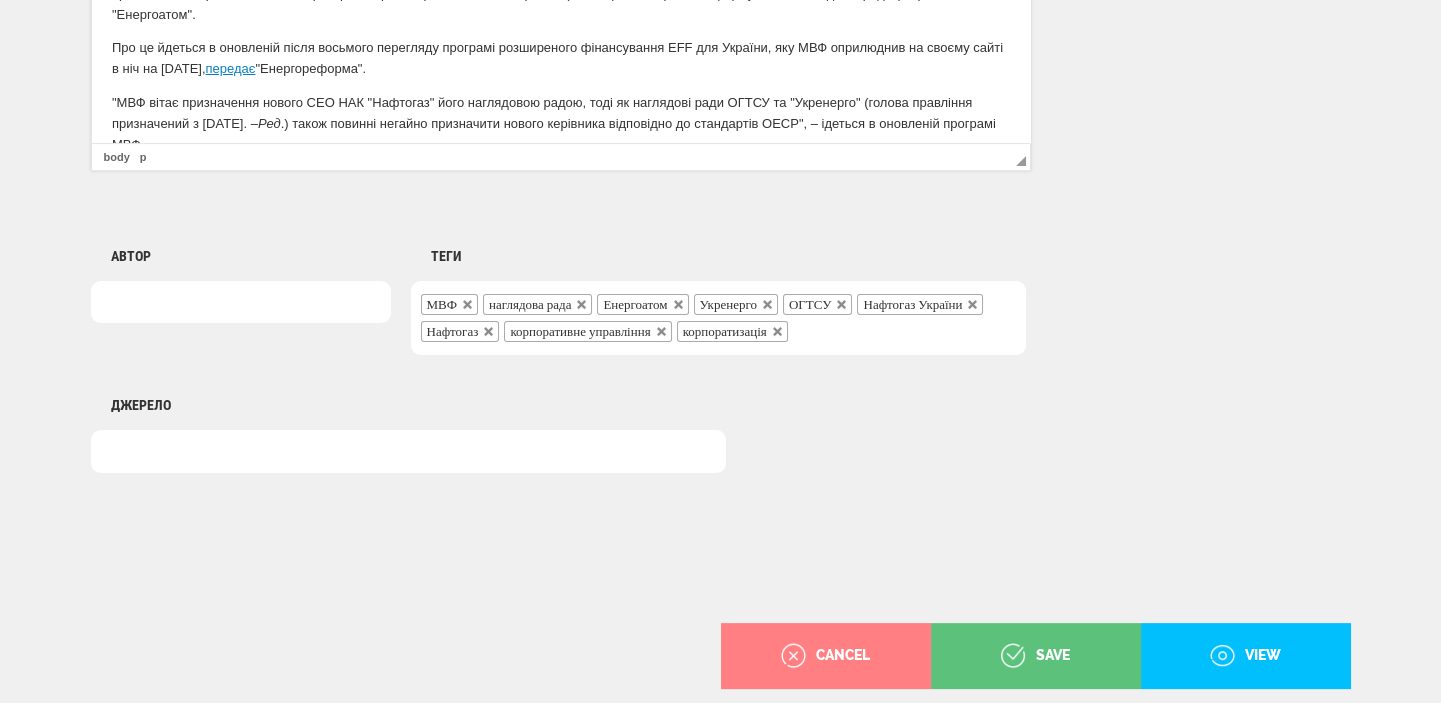 click at bounding box center [721, 548] 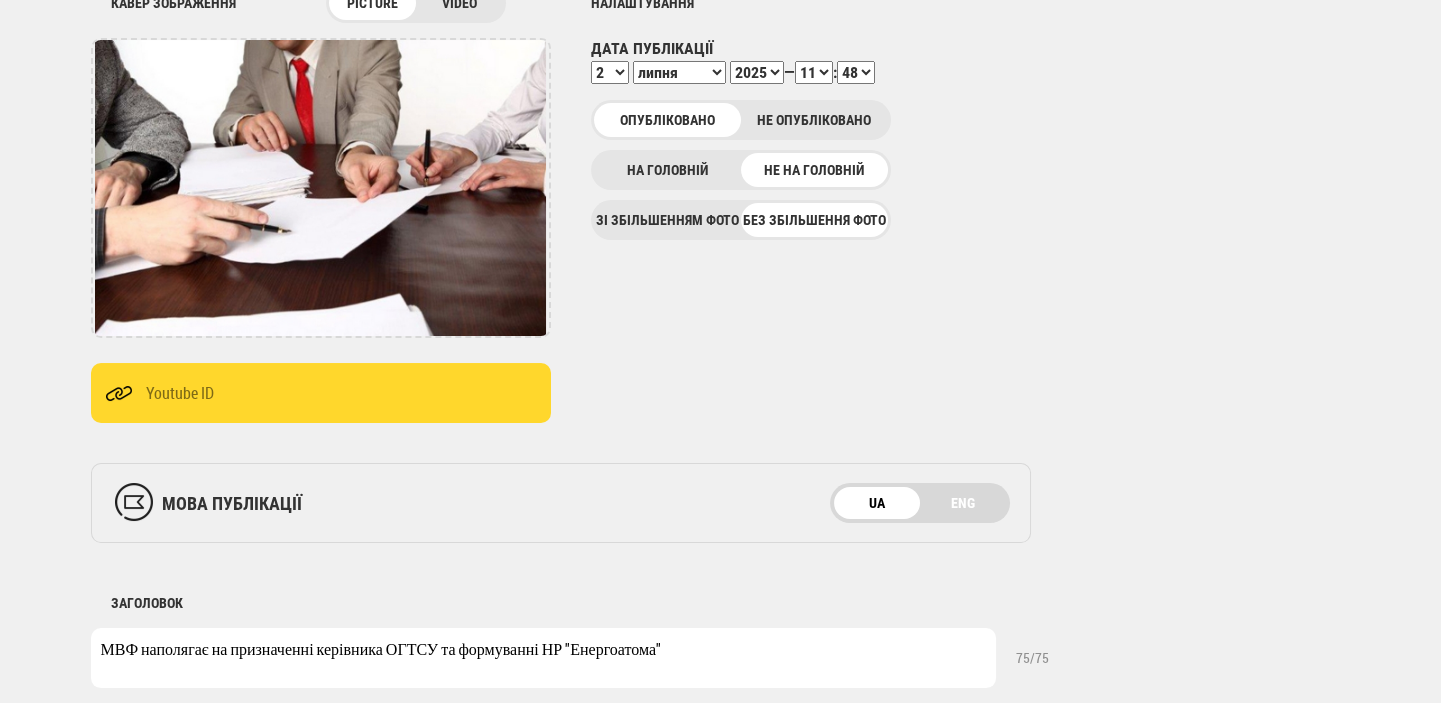 scroll, scrollTop: 252, scrollLeft: 0, axis: vertical 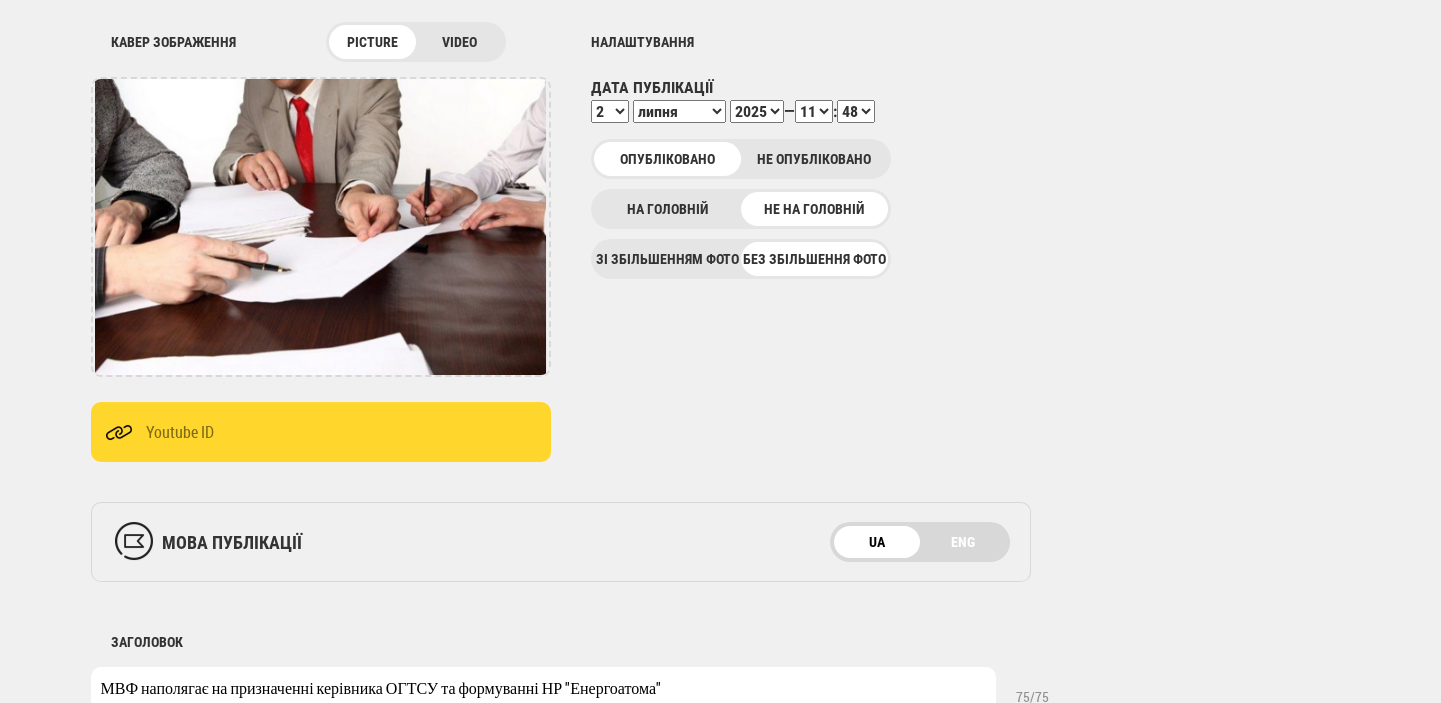 click on "00
01
02
03
04
05
06
07
08
09
10
11
12
13
14
15
16
17
18
19
20
21
22
23
24
25
26
27
28
29
30
31
32
33
34
35
36
37
38
39
40
41
42
43
44
45
46
47
48
49
50
51
52
53
54
55
56
57
58
59" at bounding box center [856, 111] 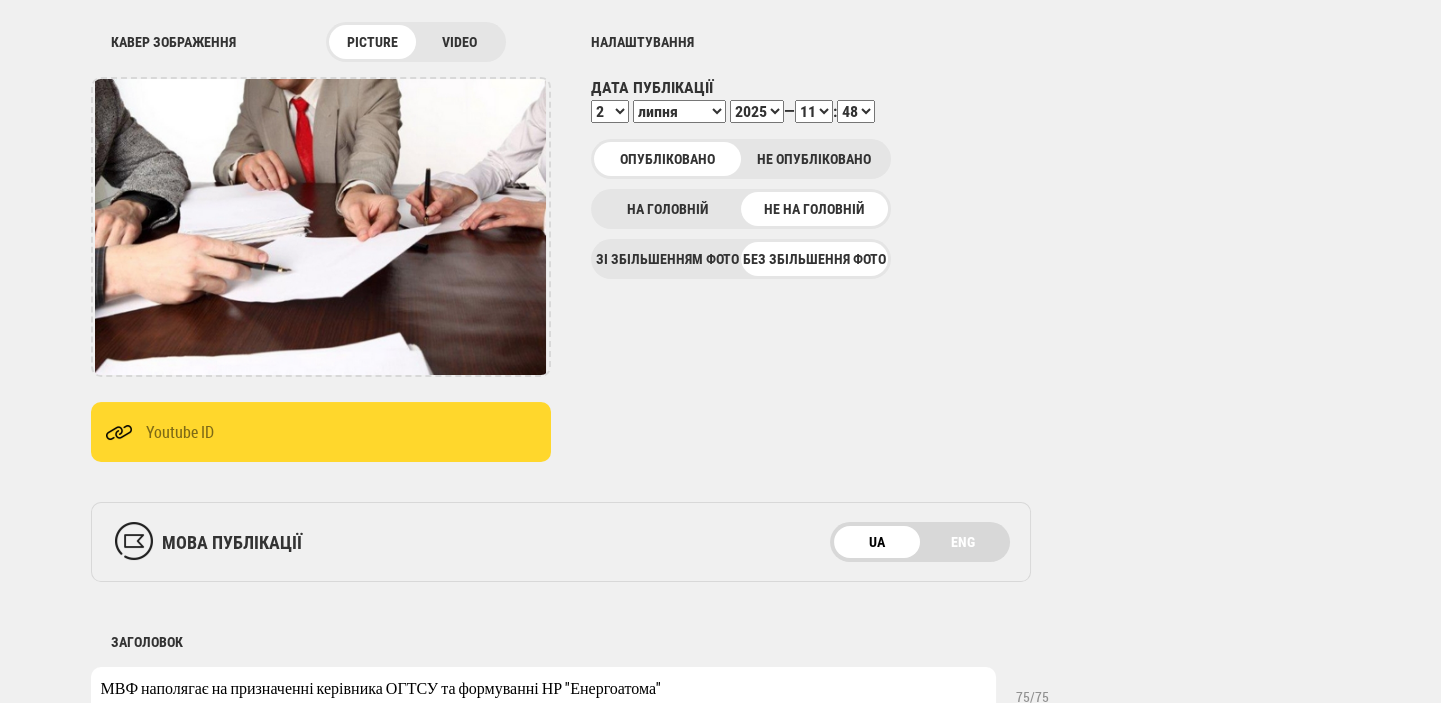 select on "53" 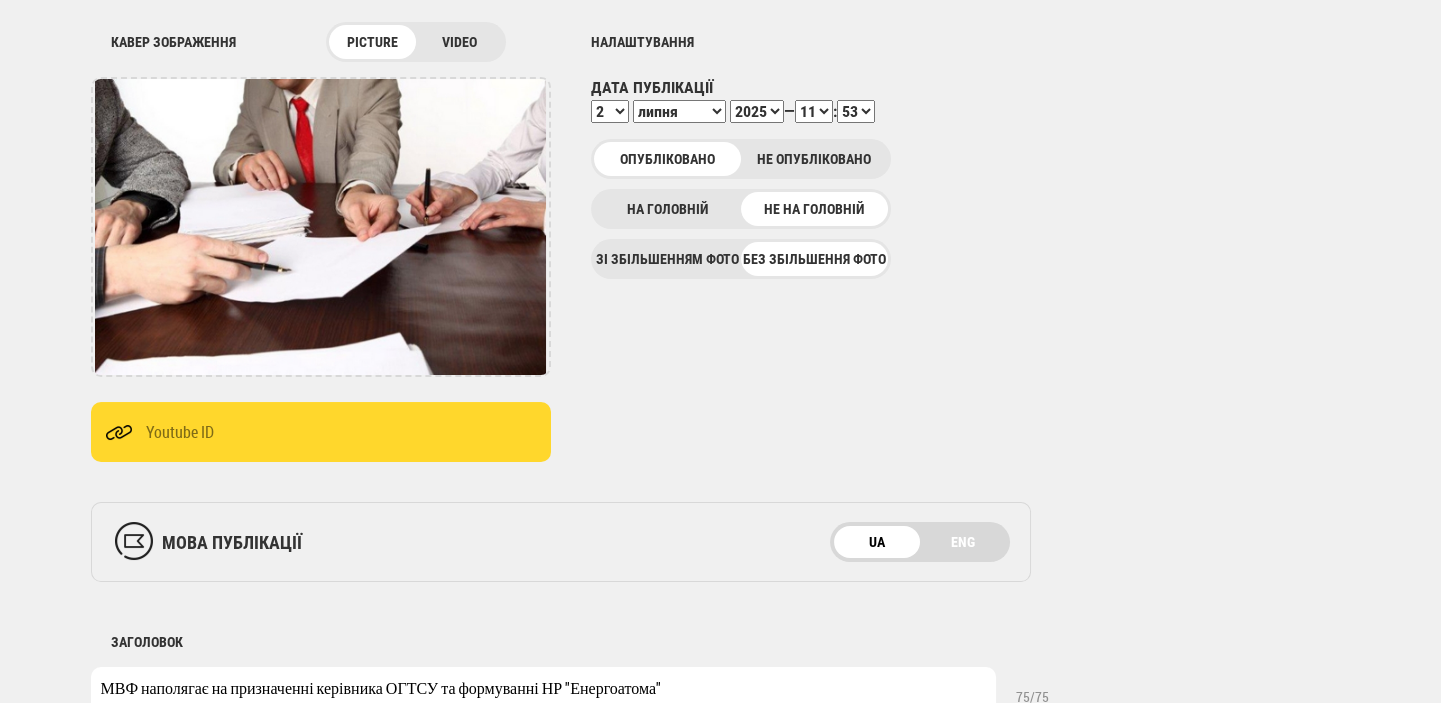 click on "00
01
02
03
04
05
06
07
08
09
10
11
12
13
14
15
16
17
18
19
20
21
22
23
24
25
26
27
28
29
30
31
32
33
34
35
36
37
38
39
40
41
42
43
44
45
46
47
48
49
50
51
52
53
54
55
56
57
58
59" at bounding box center [856, 111] 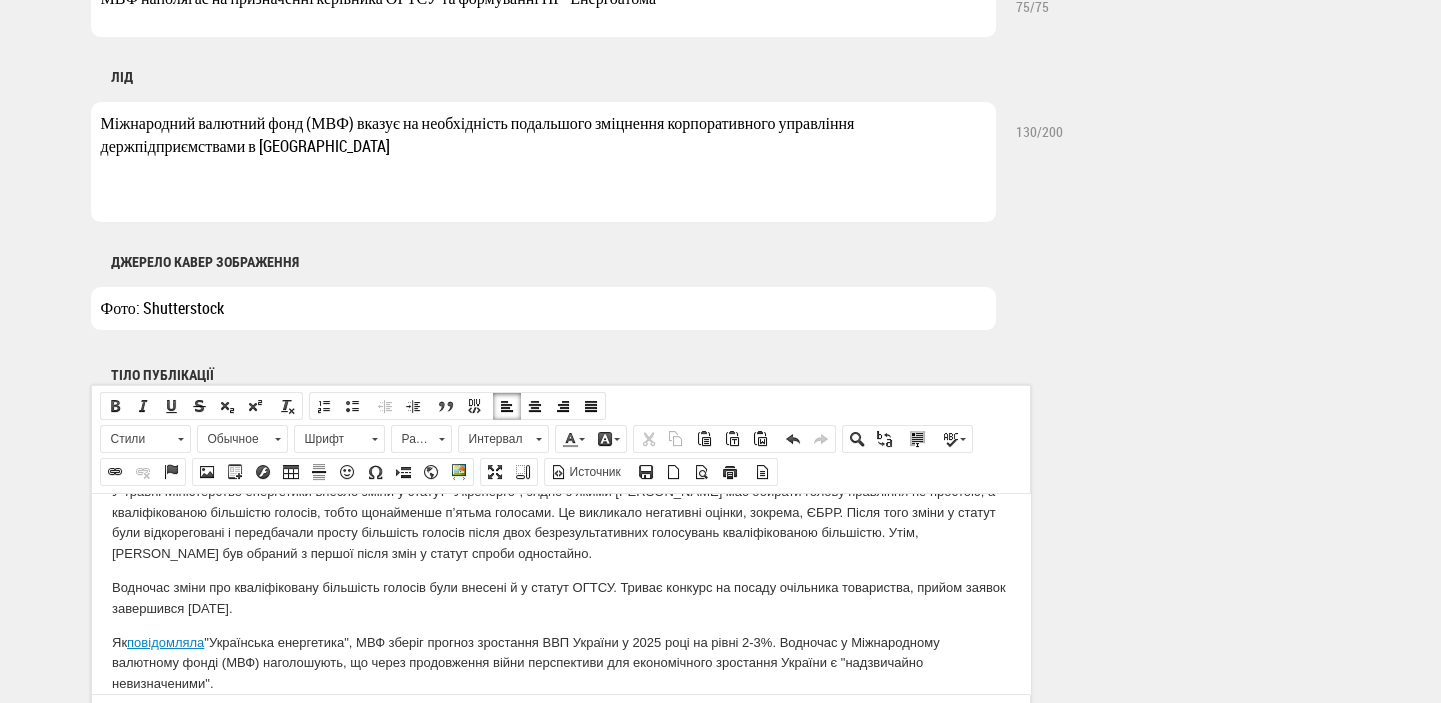 scroll, scrollTop: 1525, scrollLeft: 0, axis: vertical 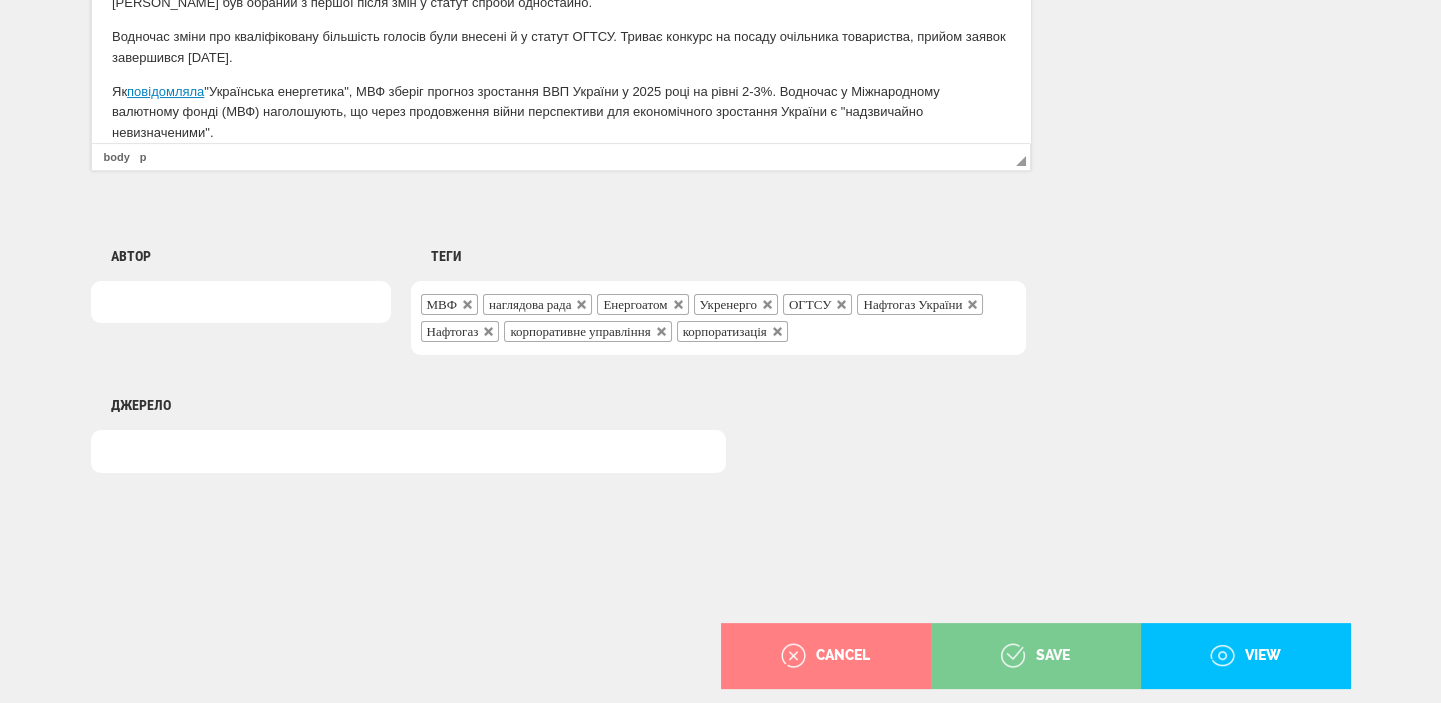 click on "save" at bounding box center [1035, 656] 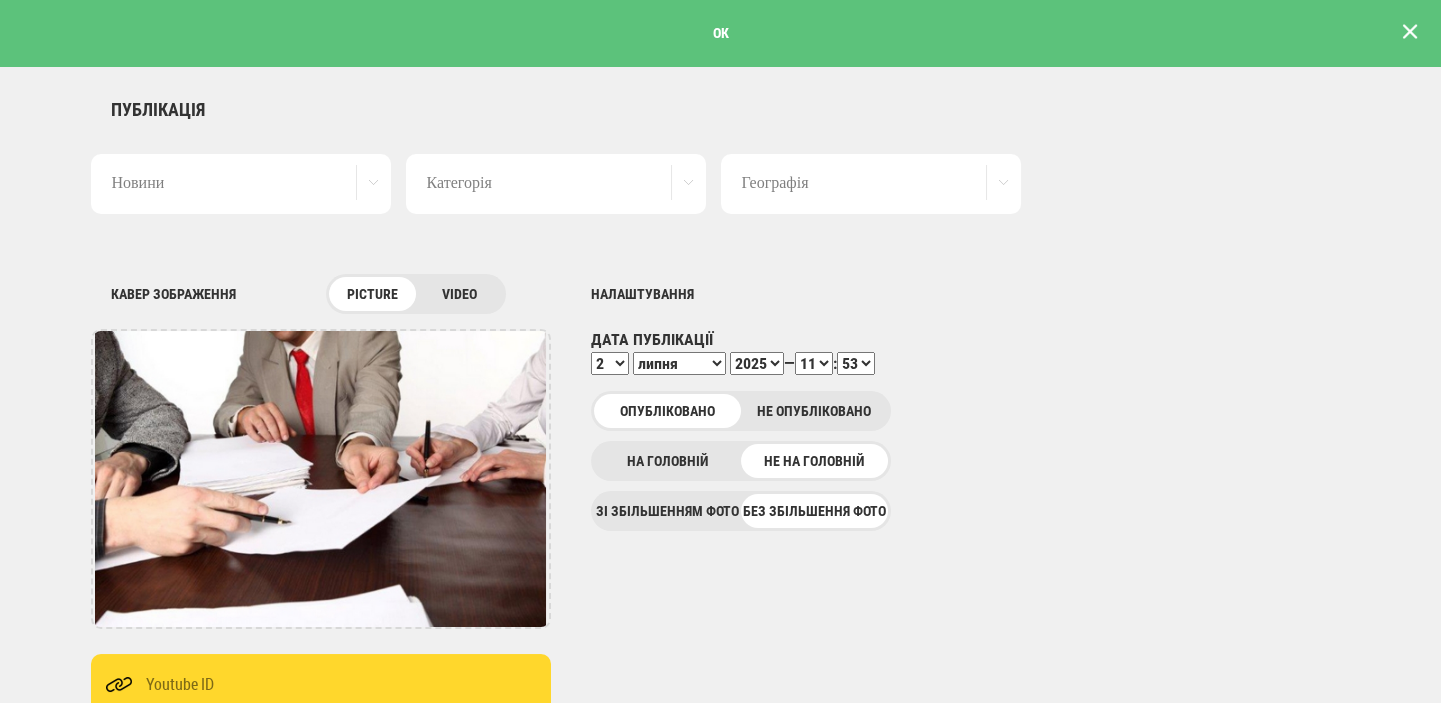scroll, scrollTop: 0, scrollLeft: 0, axis: both 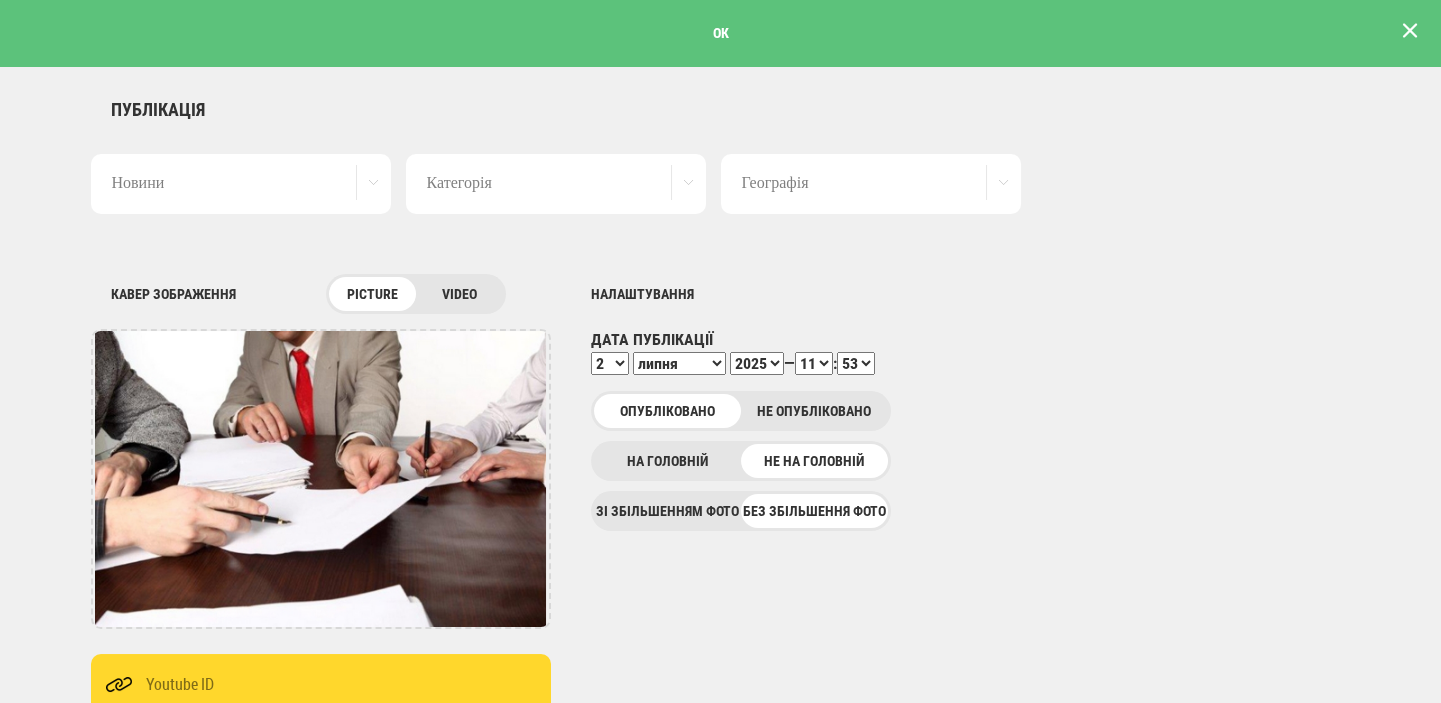 click at bounding box center (1410, 31) 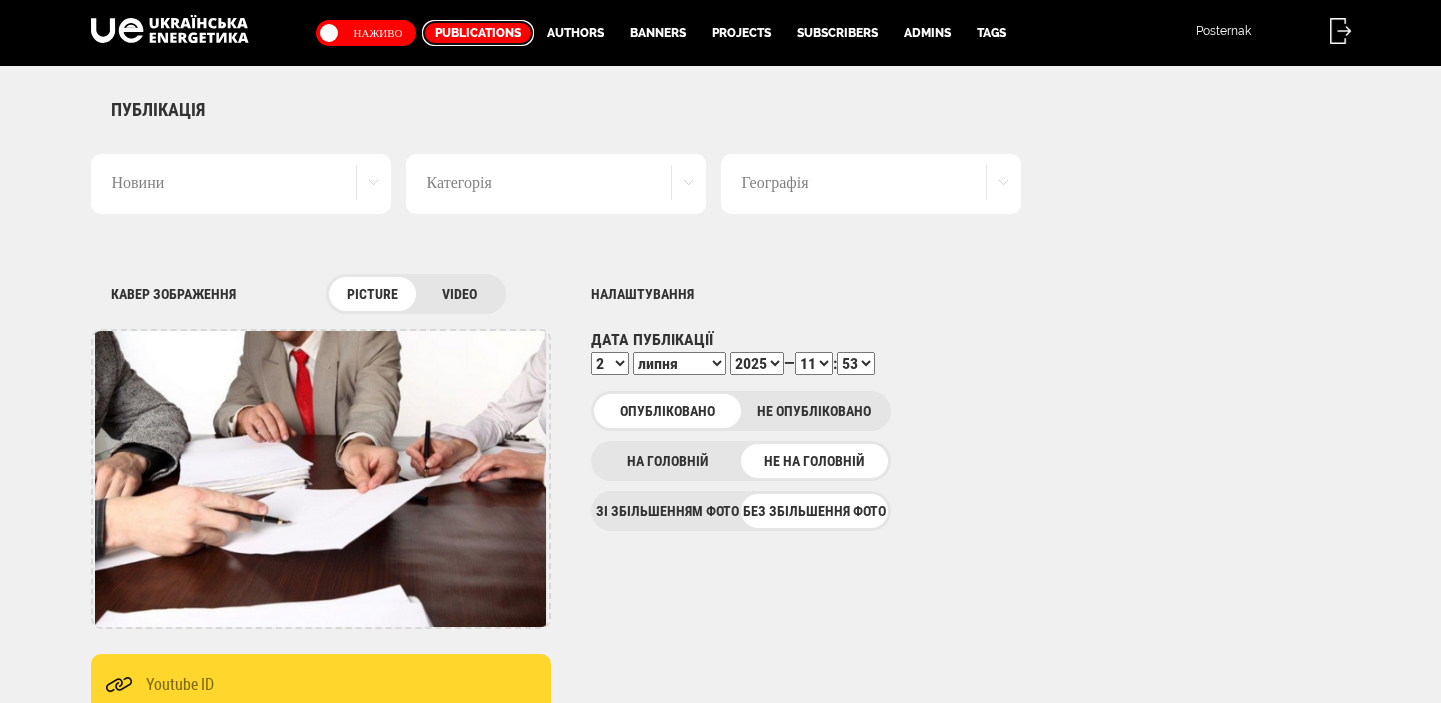 click on "Publications" at bounding box center [478, 33] 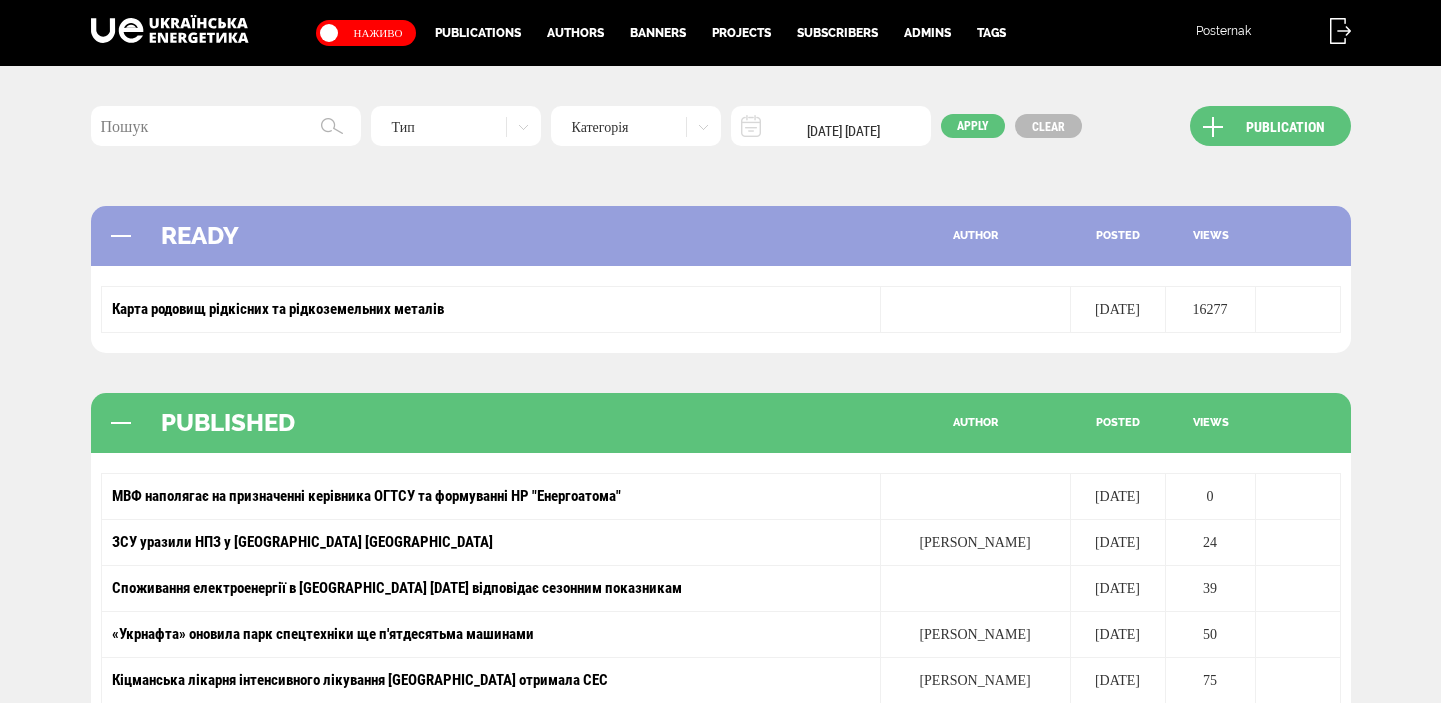 scroll, scrollTop: 0, scrollLeft: 0, axis: both 